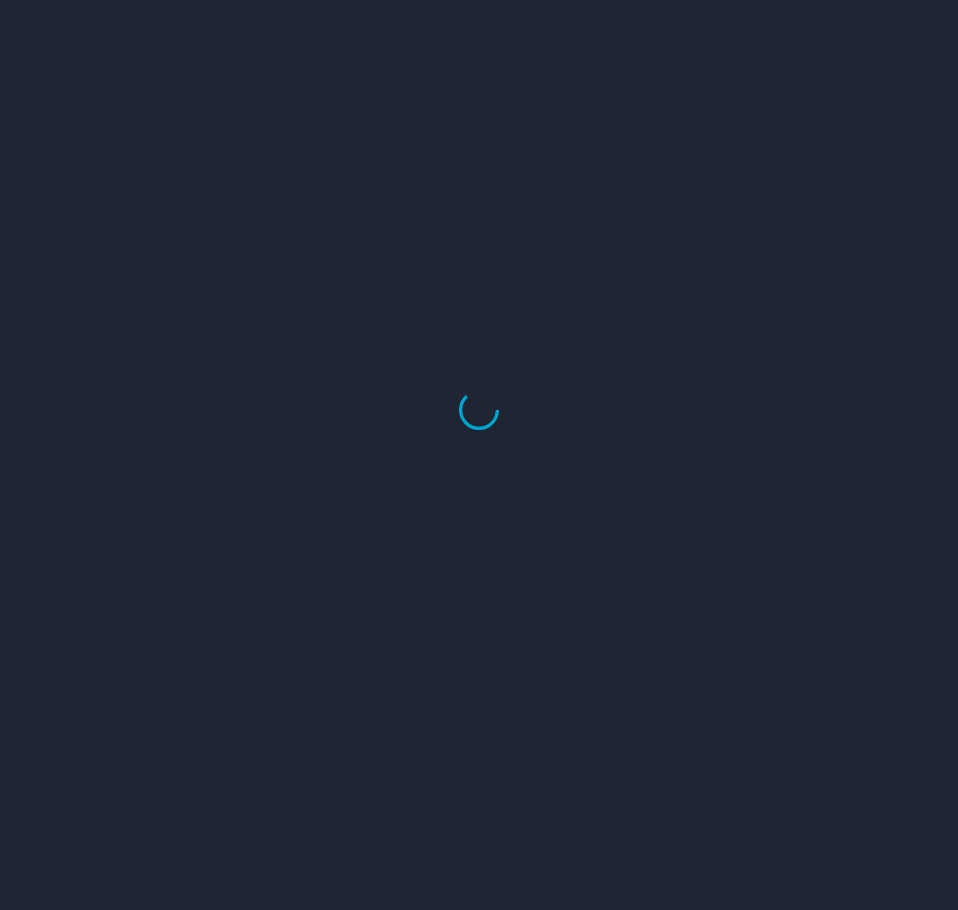 scroll, scrollTop: 0, scrollLeft: 0, axis: both 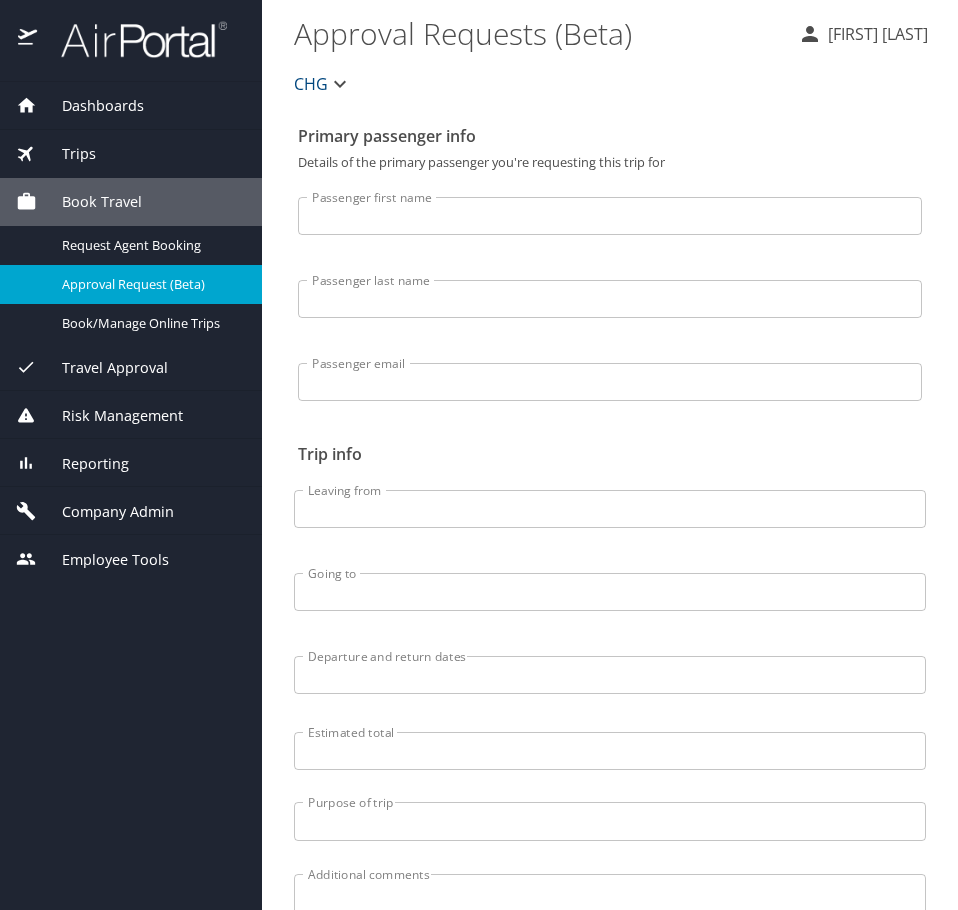 click on "Company Admin" at bounding box center [105, 512] 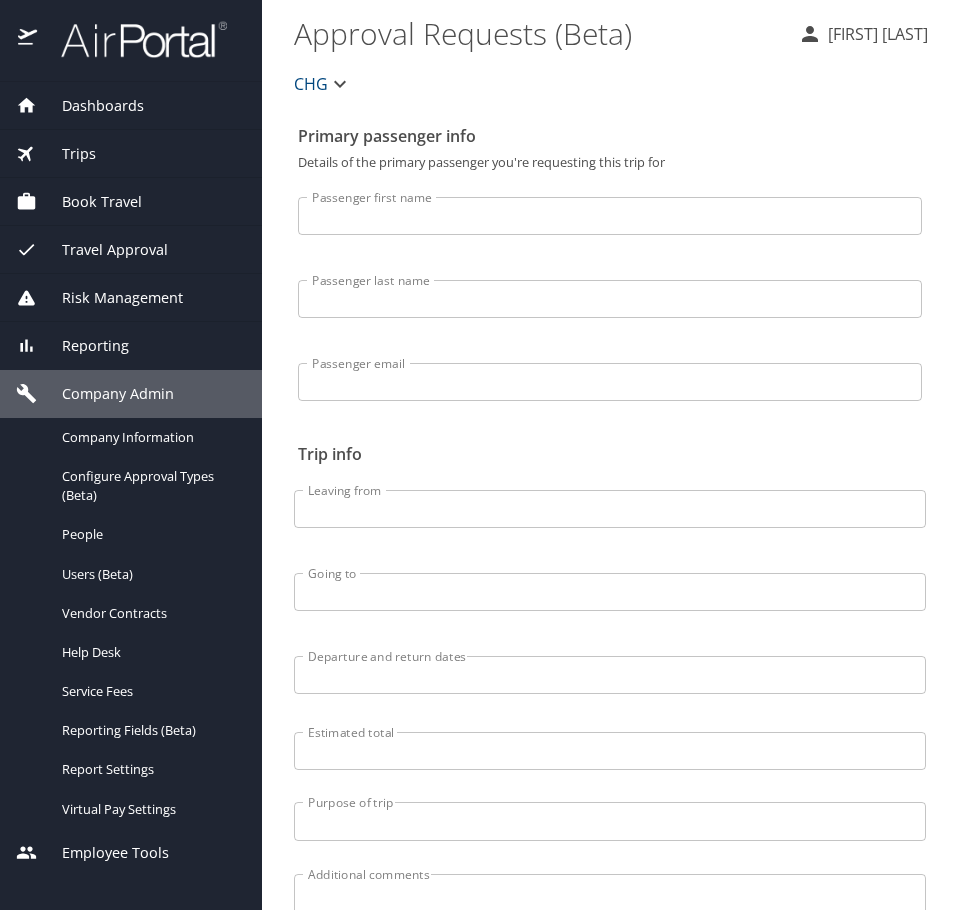 click on "Reporting" at bounding box center (131, 346) 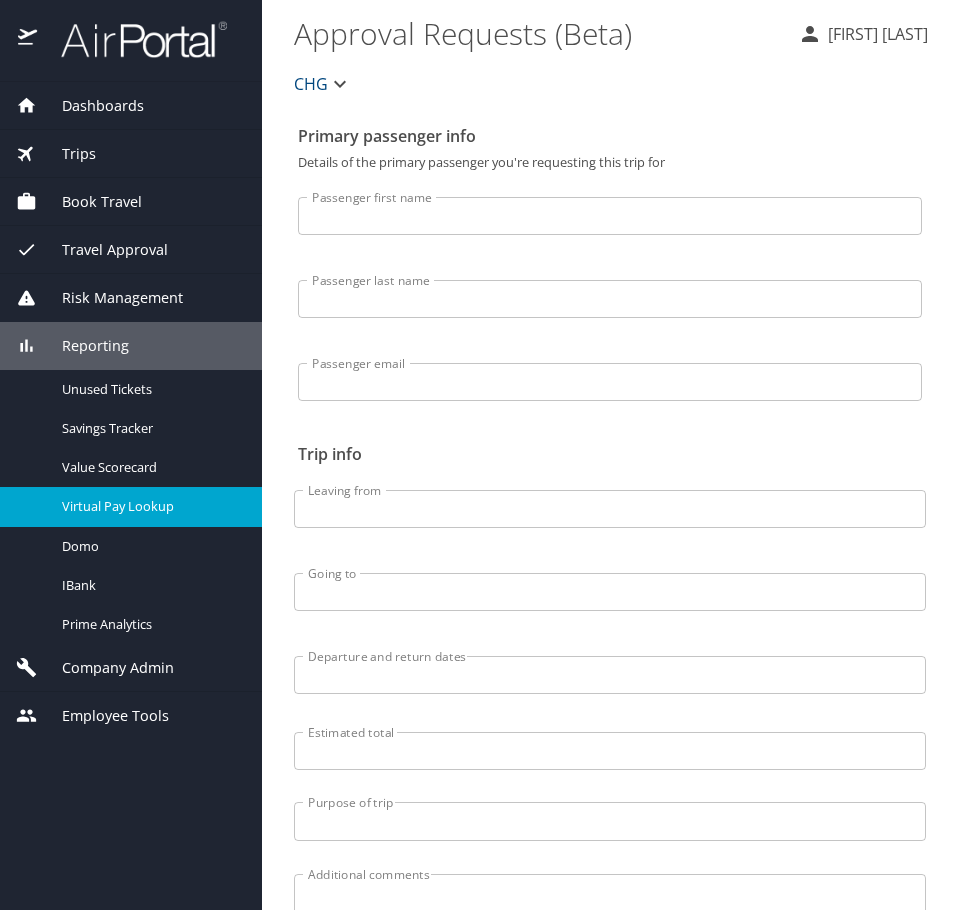 click on "Virtual Pay Lookup" at bounding box center (150, 506) 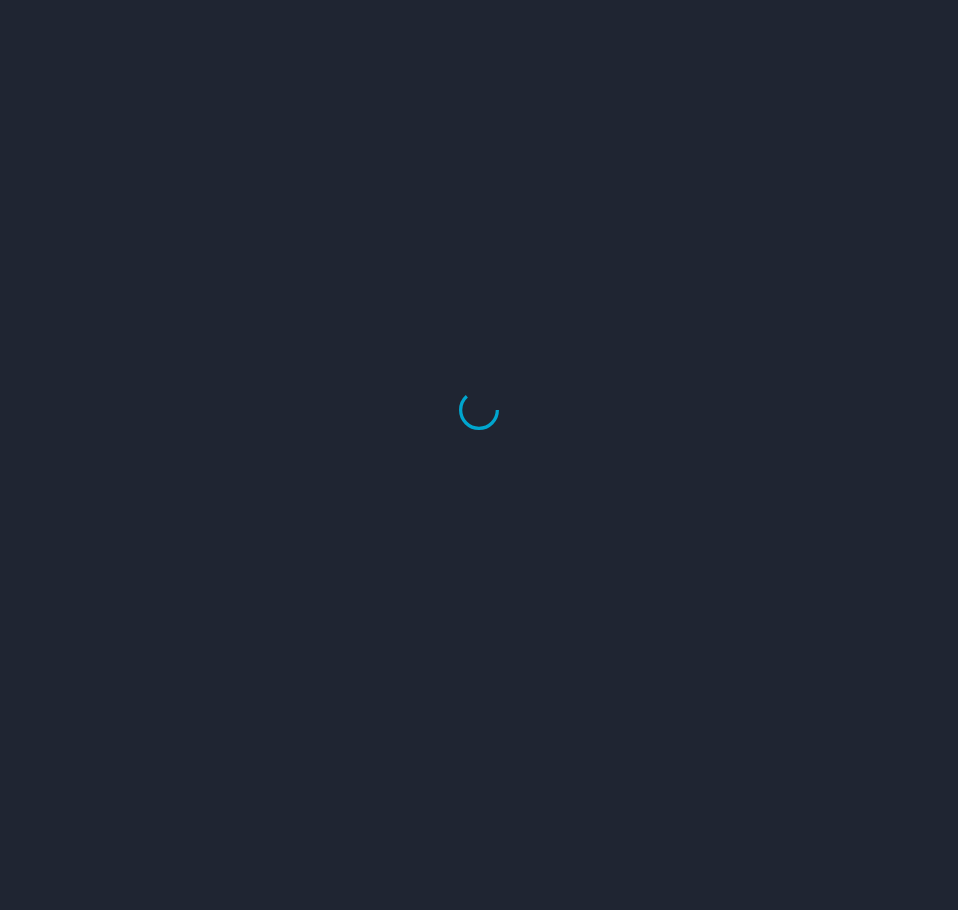 scroll, scrollTop: 0, scrollLeft: 0, axis: both 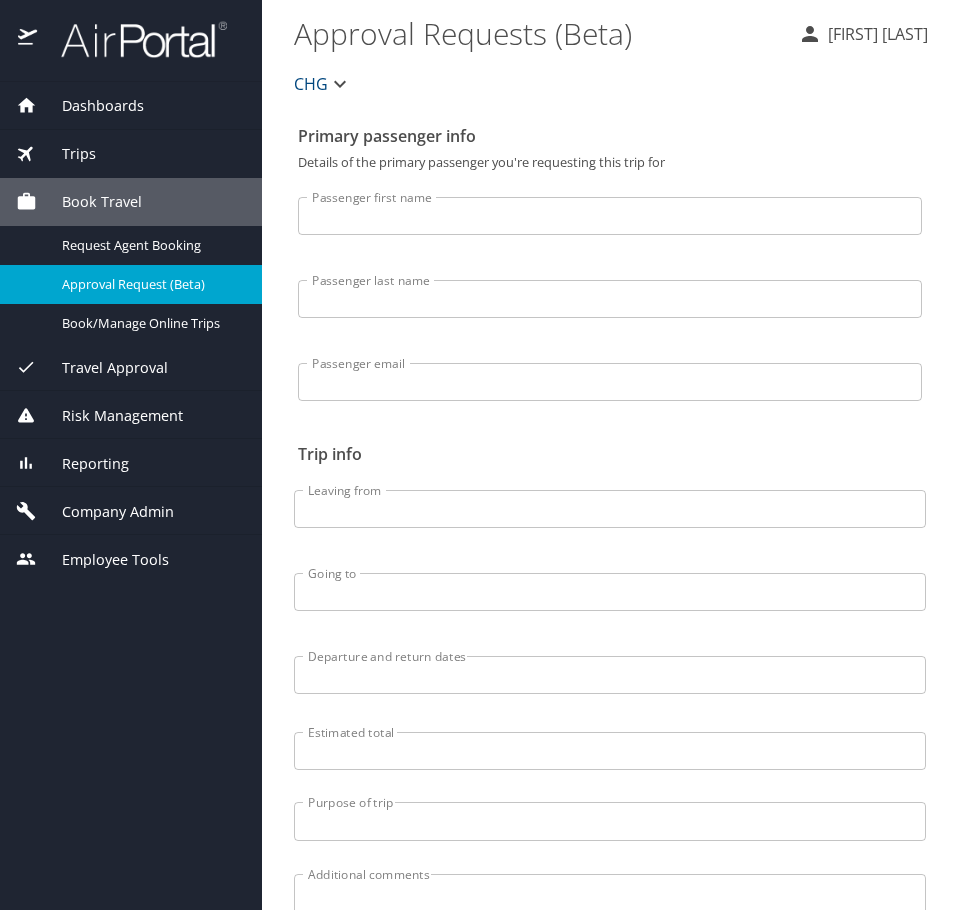 click on "Dashboards" at bounding box center [131, 106] 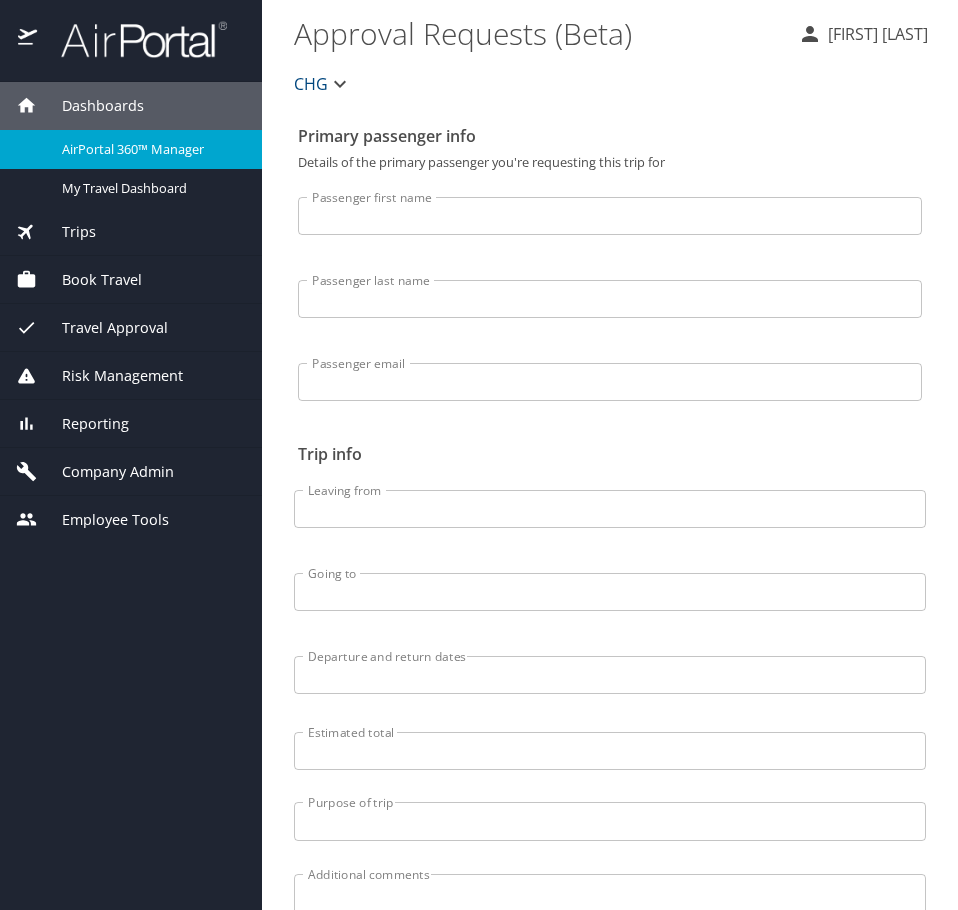 click on "AirPortal 360™ Manager" at bounding box center (150, 149) 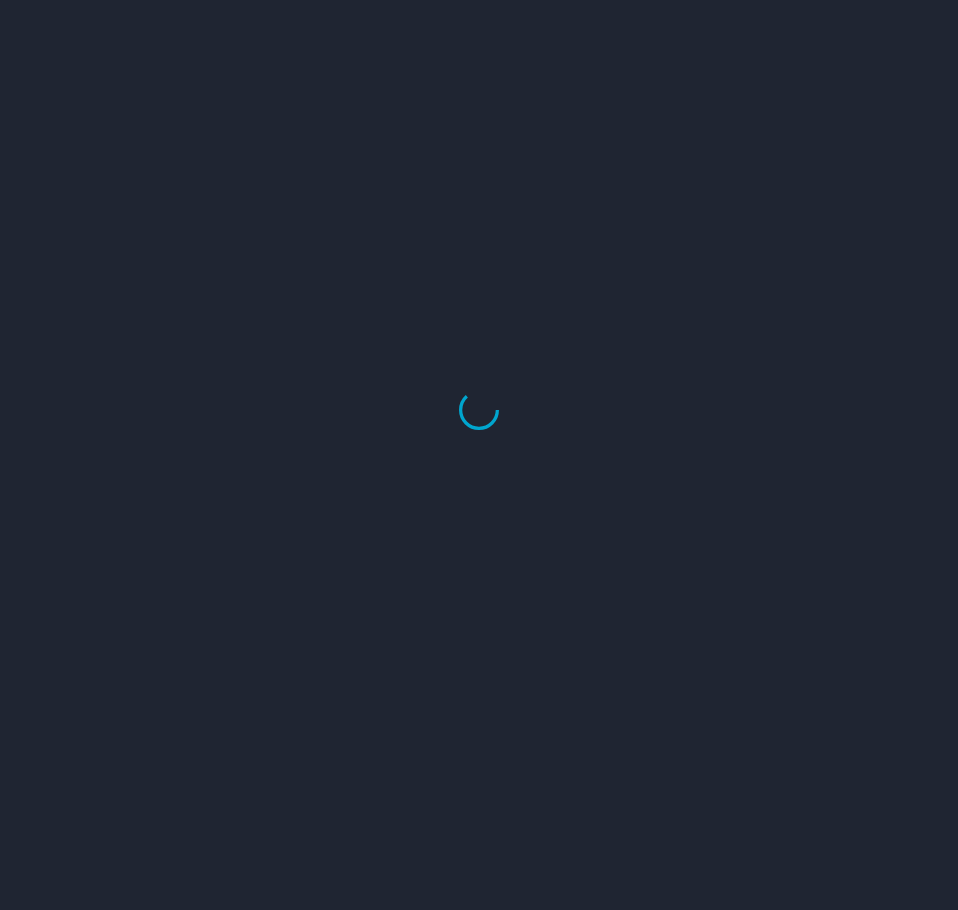 scroll, scrollTop: 0, scrollLeft: 0, axis: both 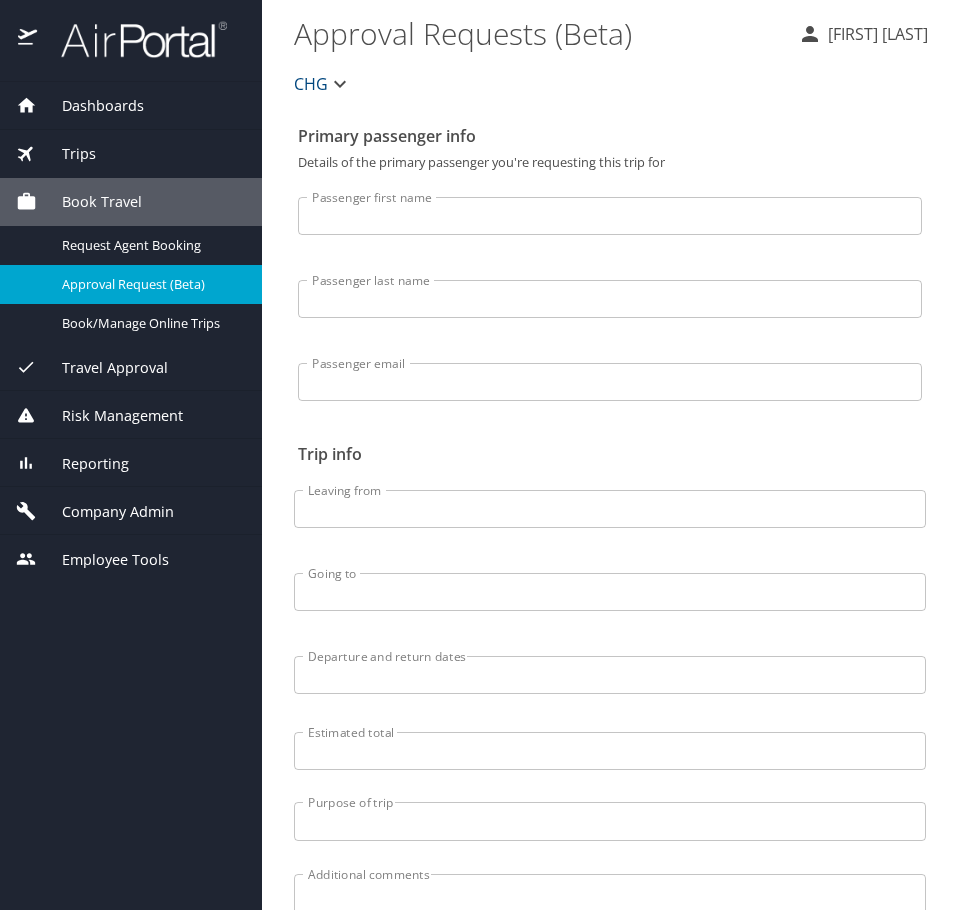 click on "Reporting" at bounding box center (131, 464) 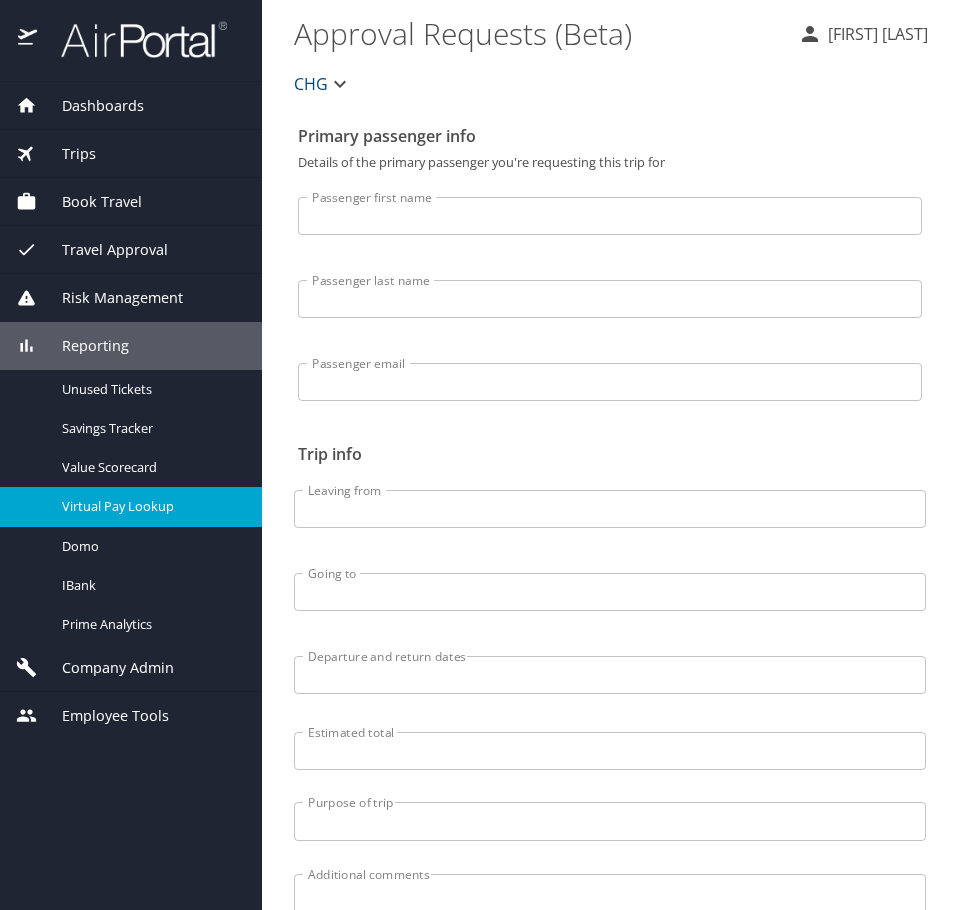 click on "Virtual Pay Lookup" at bounding box center (150, 506) 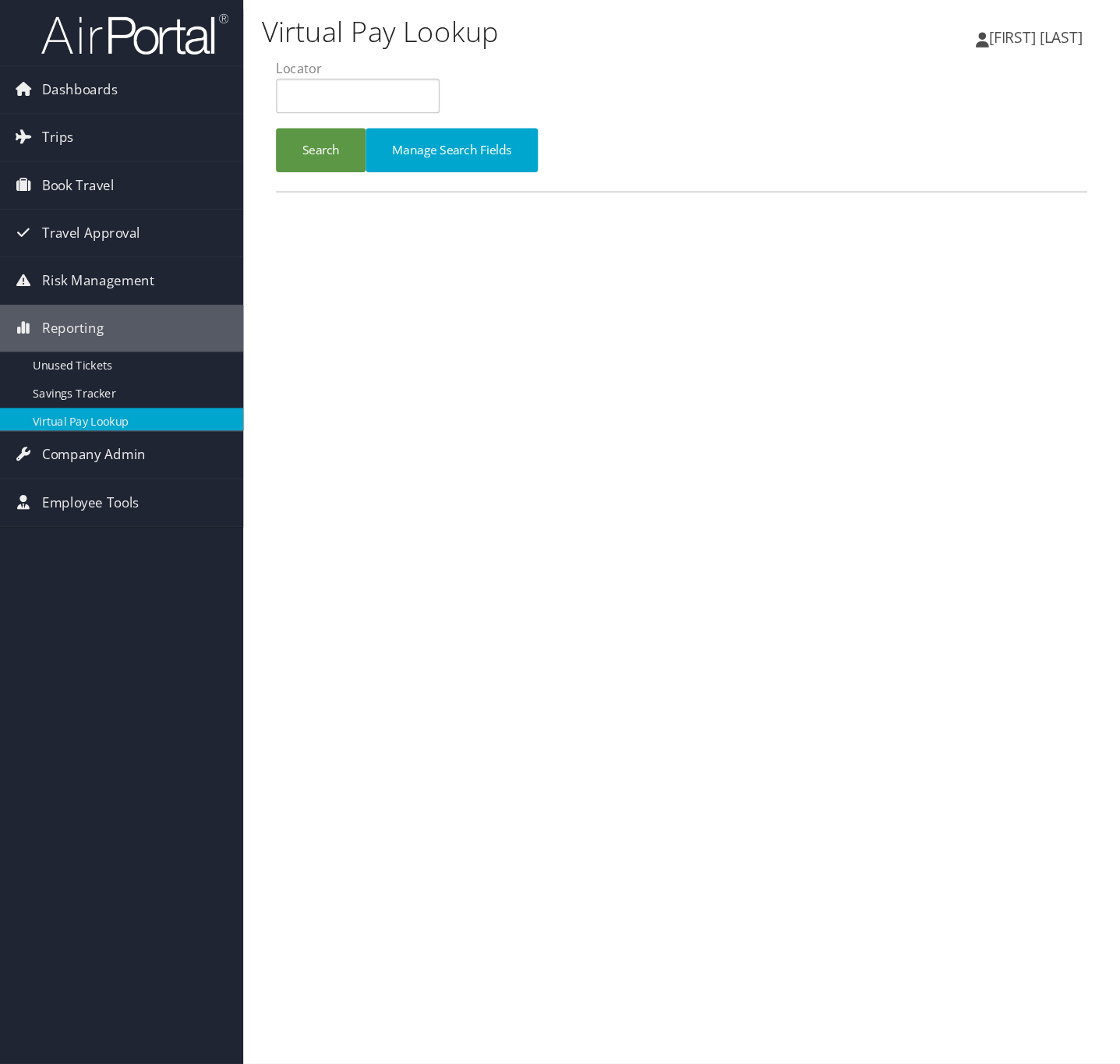 scroll, scrollTop: 0, scrollLeft: 0, axis: both 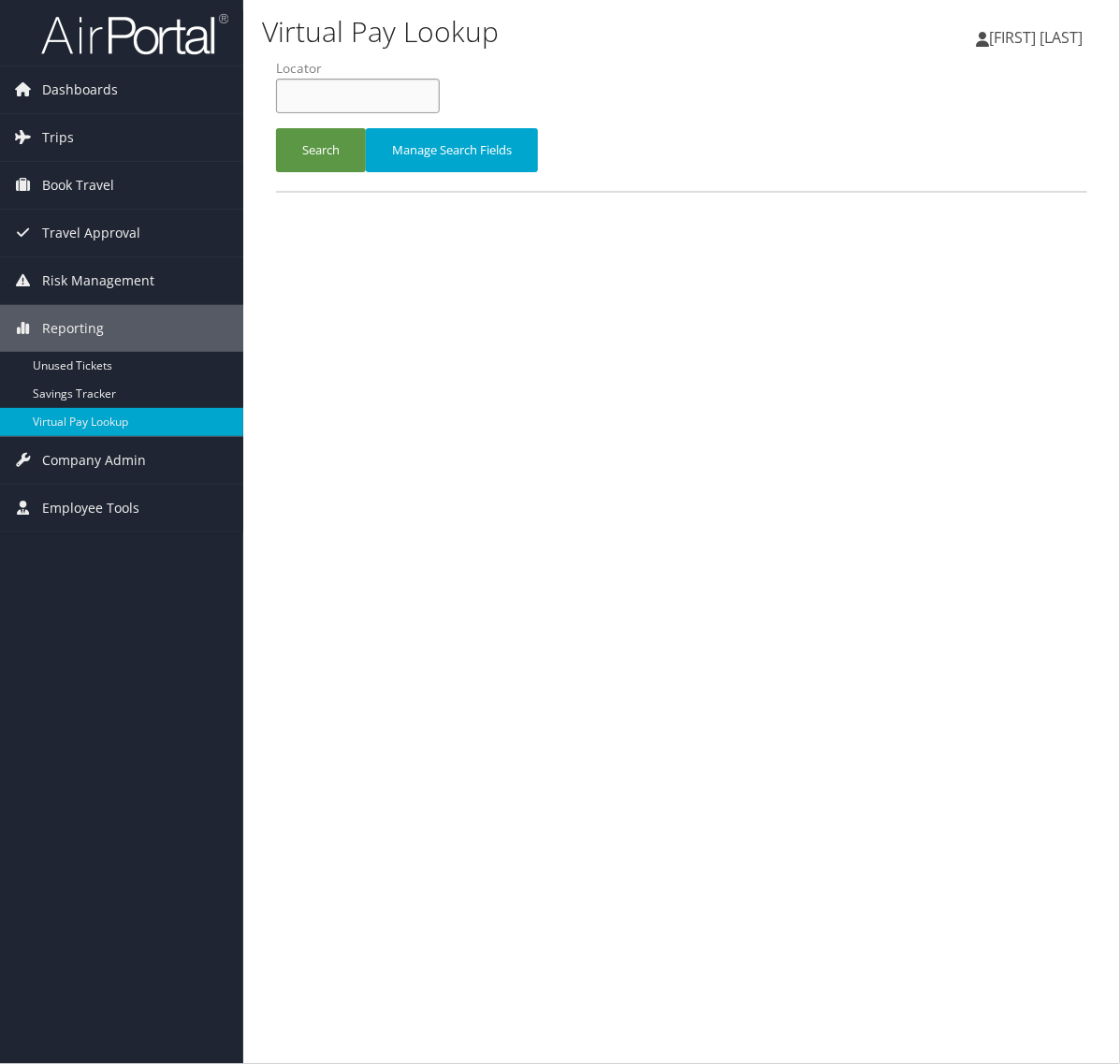 drag, startPoint x: 339, startPoint y: 96, endPoint x: 343, endPoint y: 124, distance: 28.284271 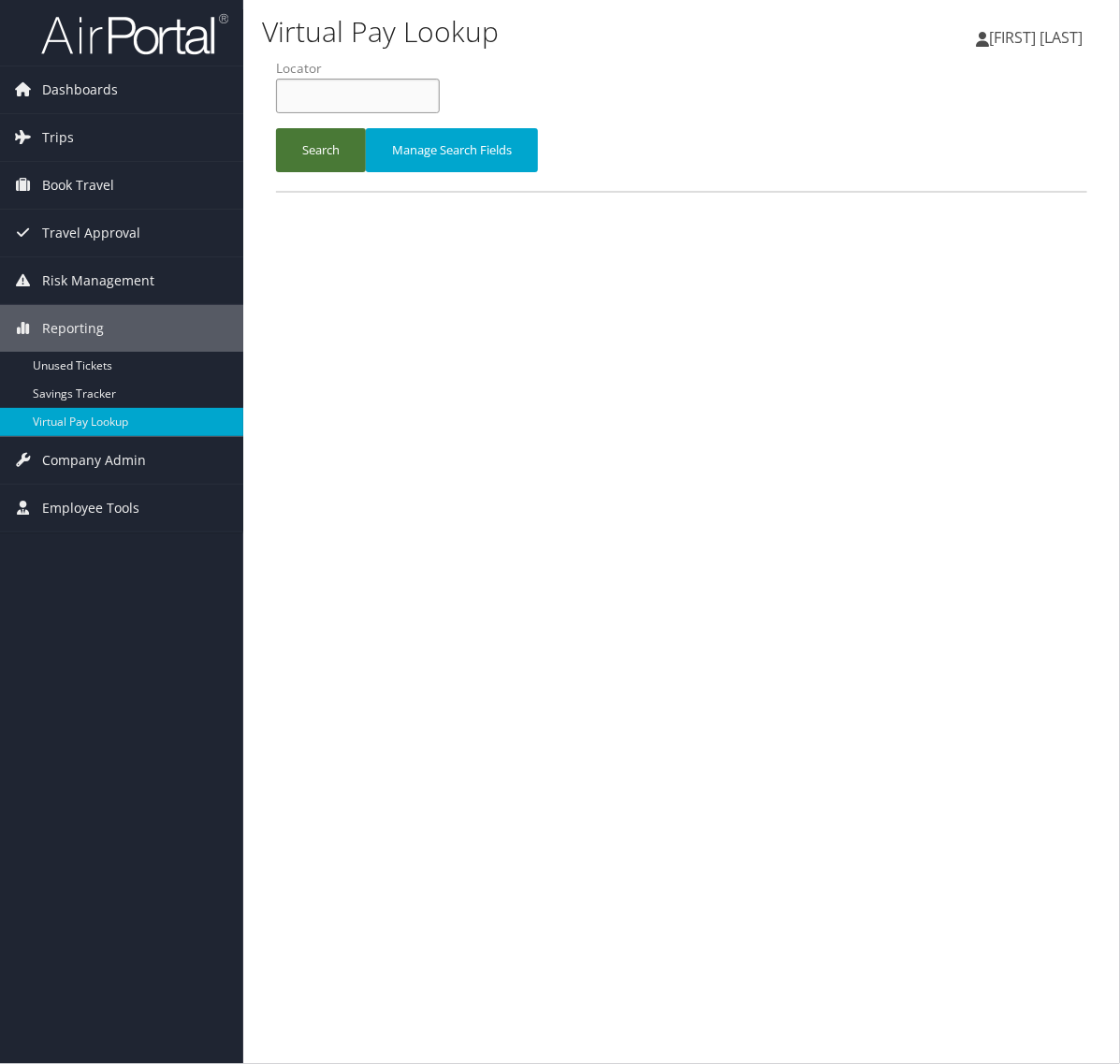 paste on "AUDSZG" 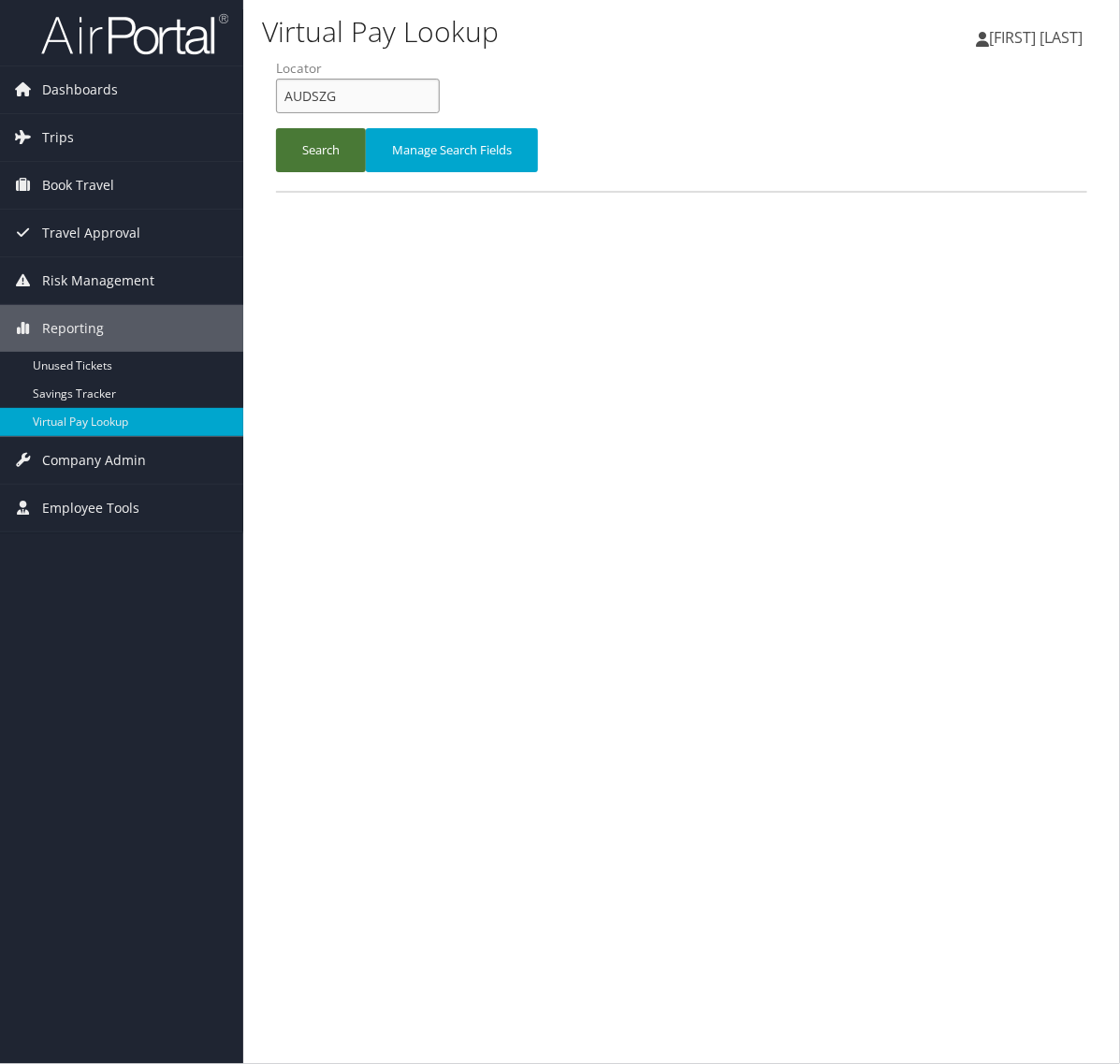 type on "AUDSZG" 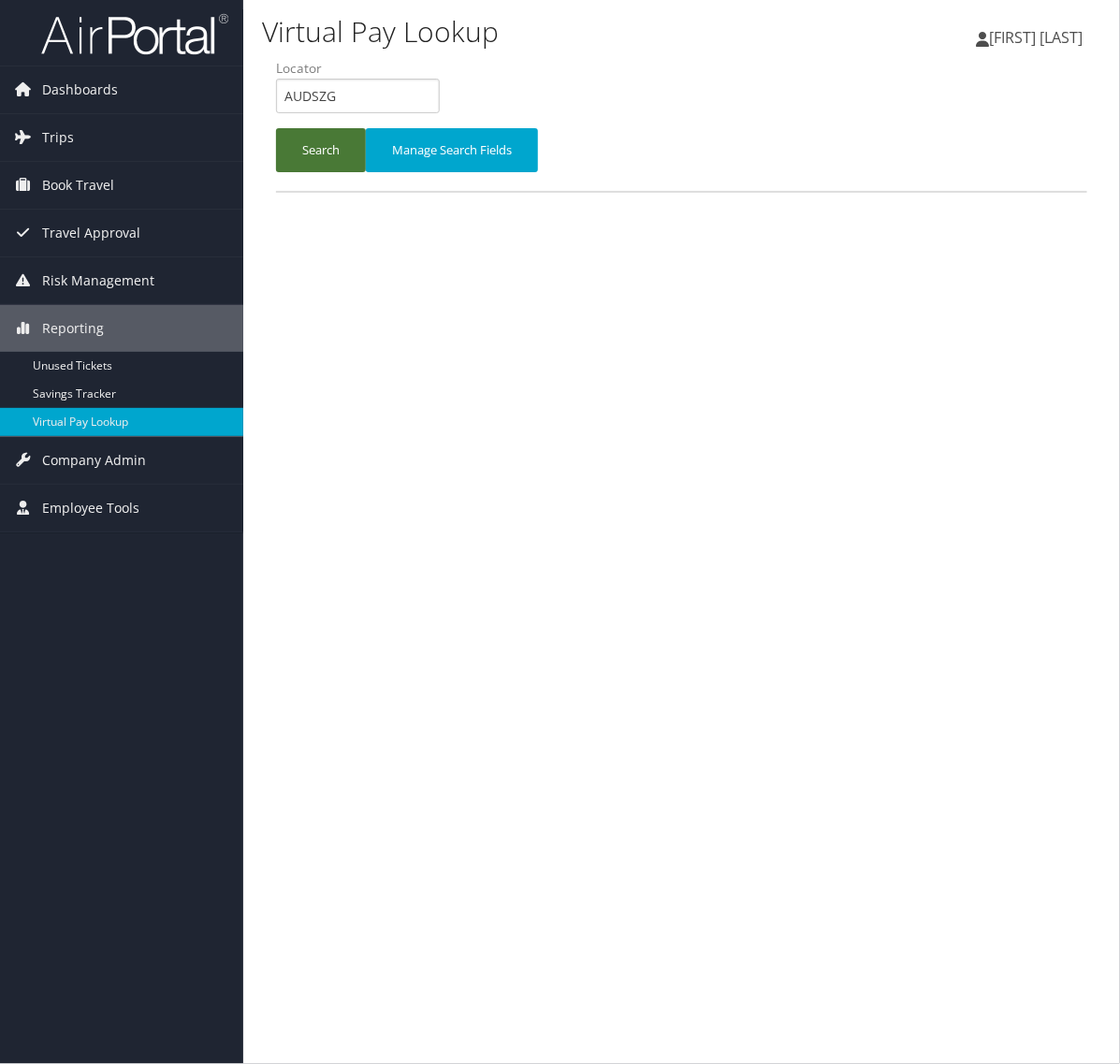 click on "Search" at bounding box center (321, 150) 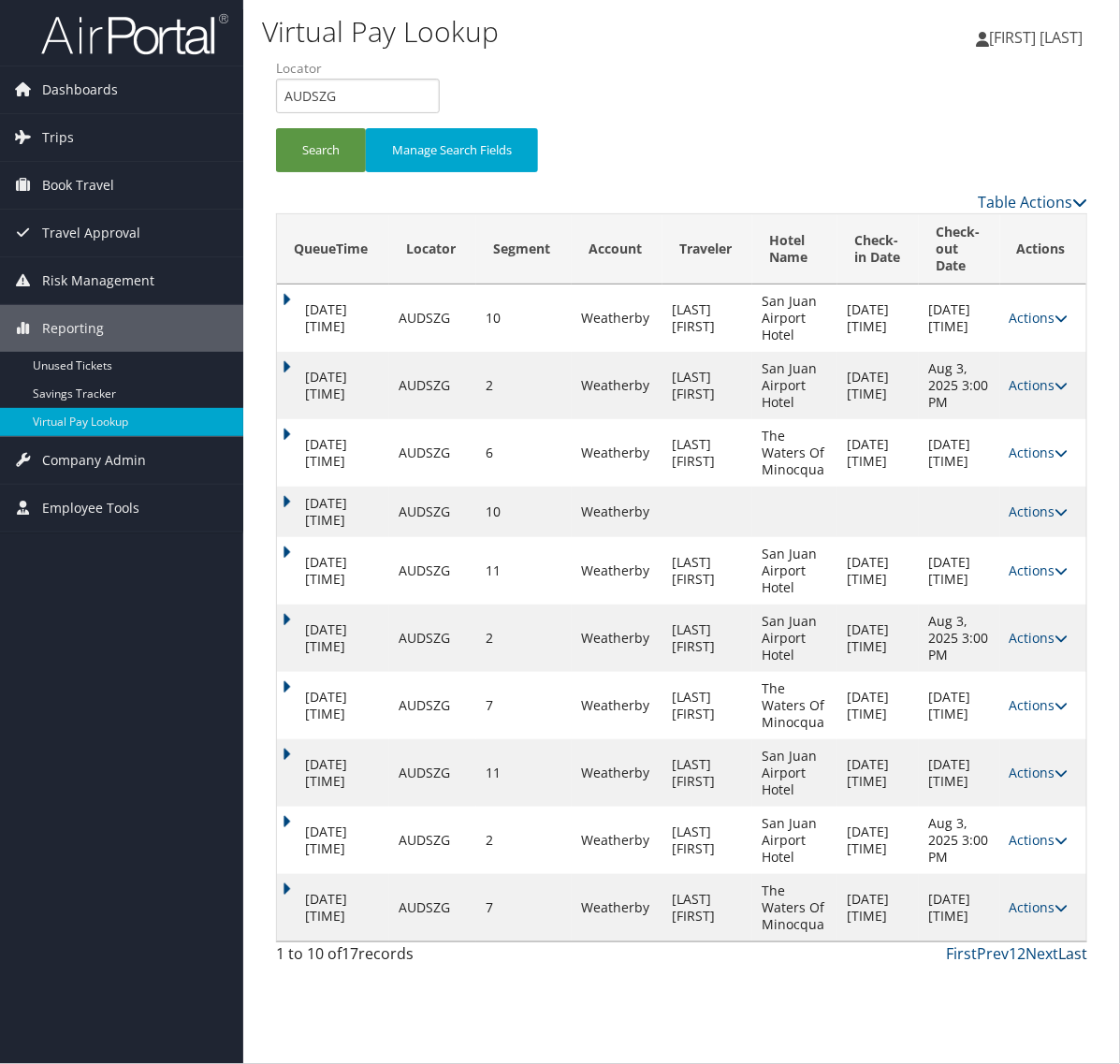 click on "Last" at bounding box center [1072, 954] 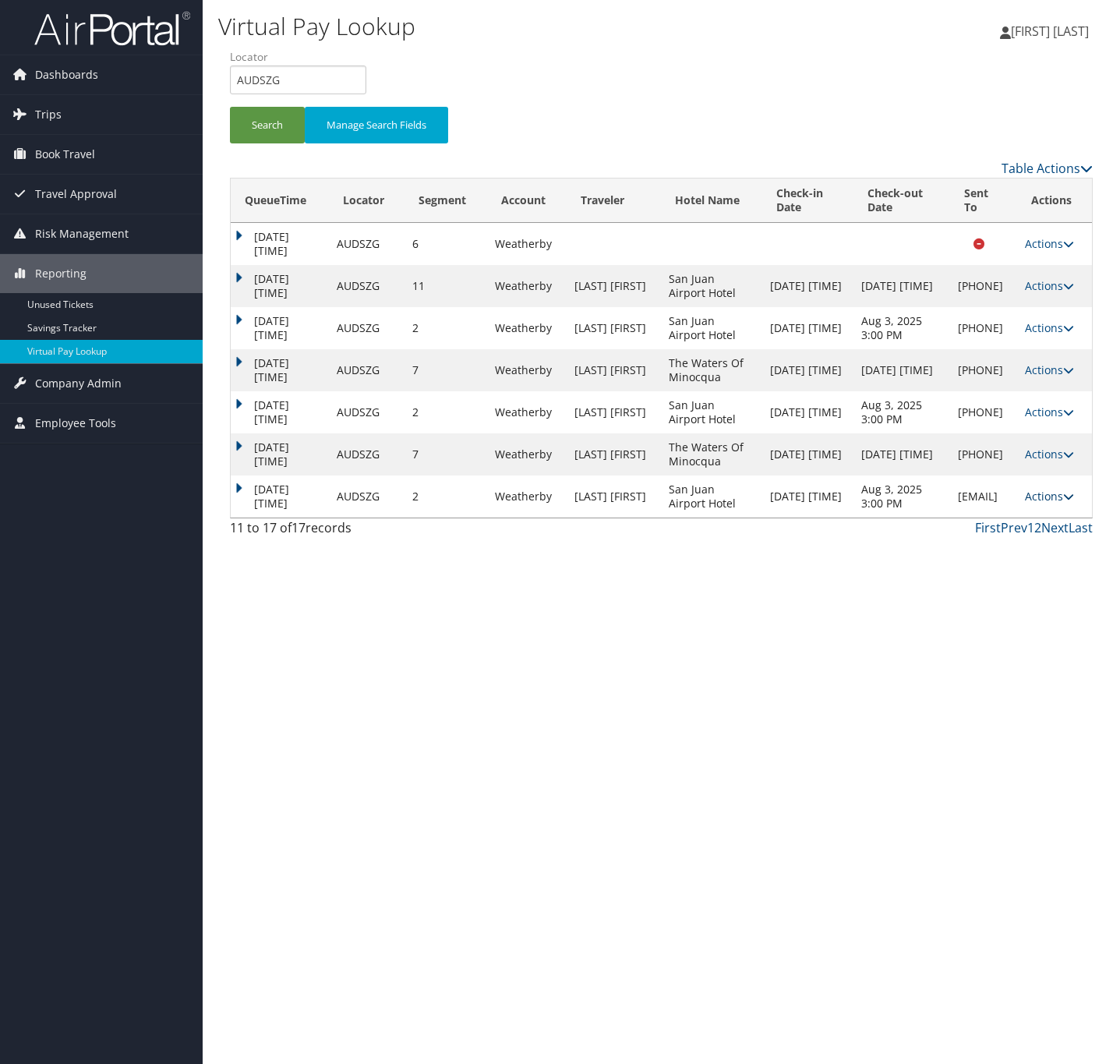 click on "Actions" at bounding box center [1049, 496] 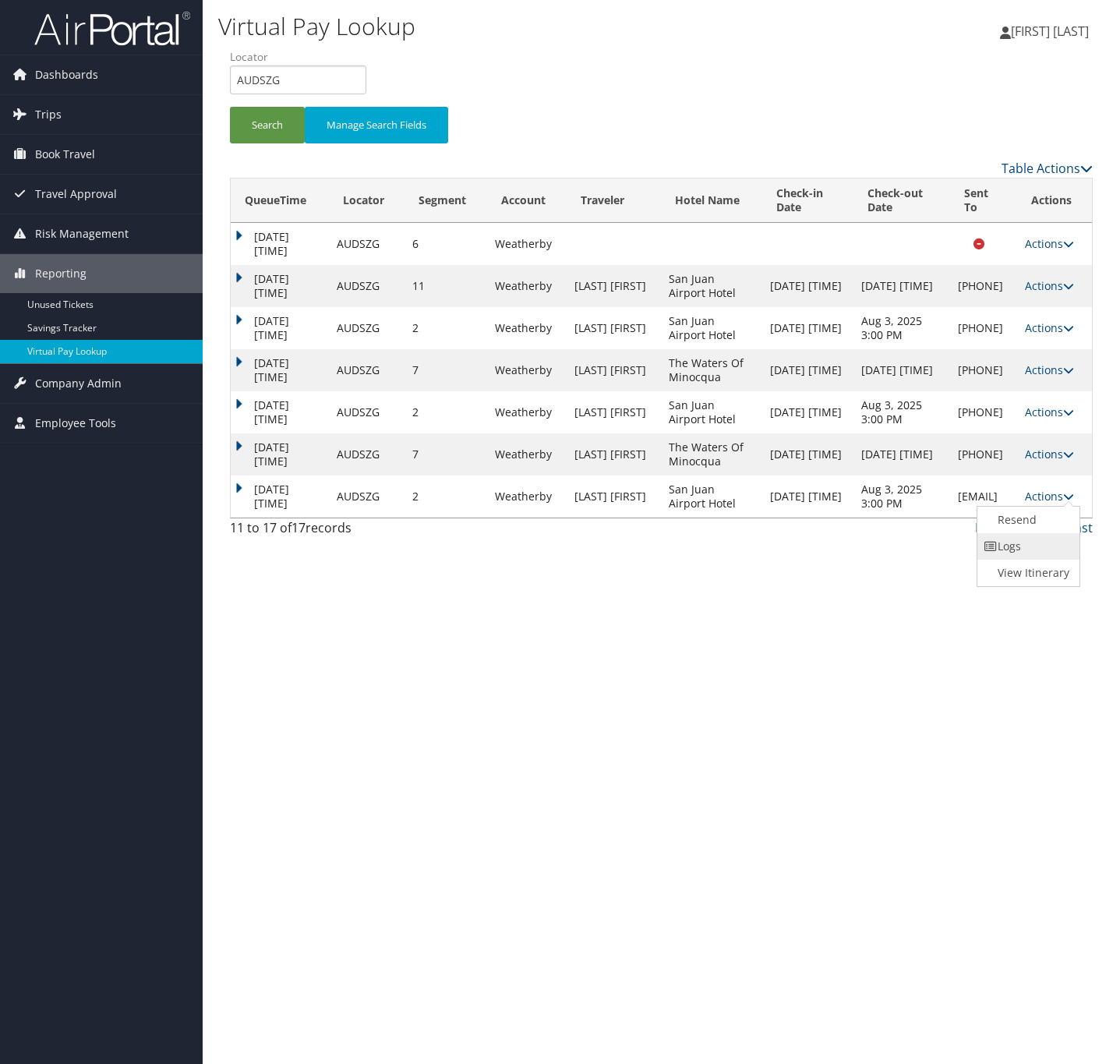 click on "Logs" at bounding box center [1026, 546] 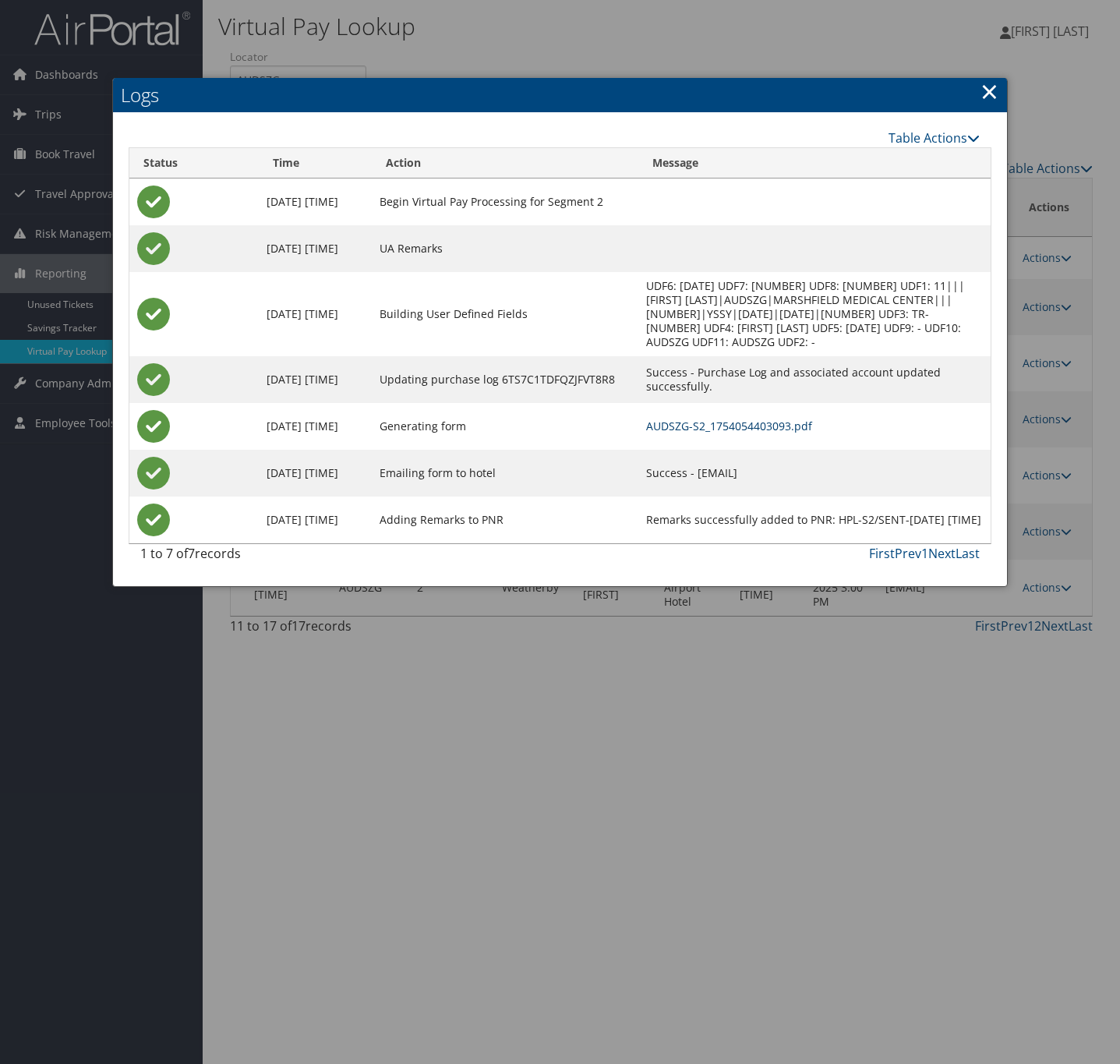 click on "AUDSZG-S2_1754054403093.pdf" at bounding box center (729, 426) 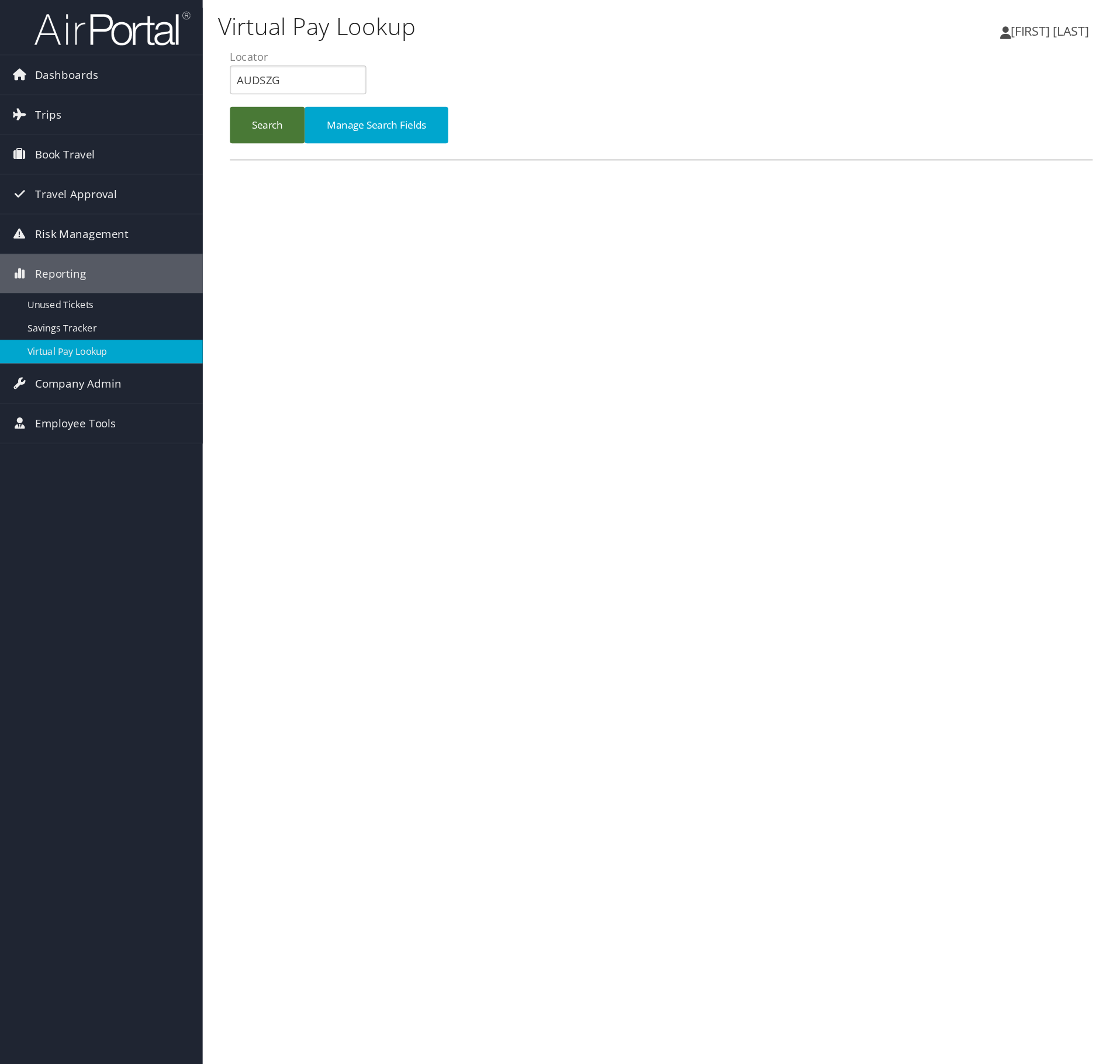 scroll, scrollTop: 0, scrollLeft: 0, axis: both 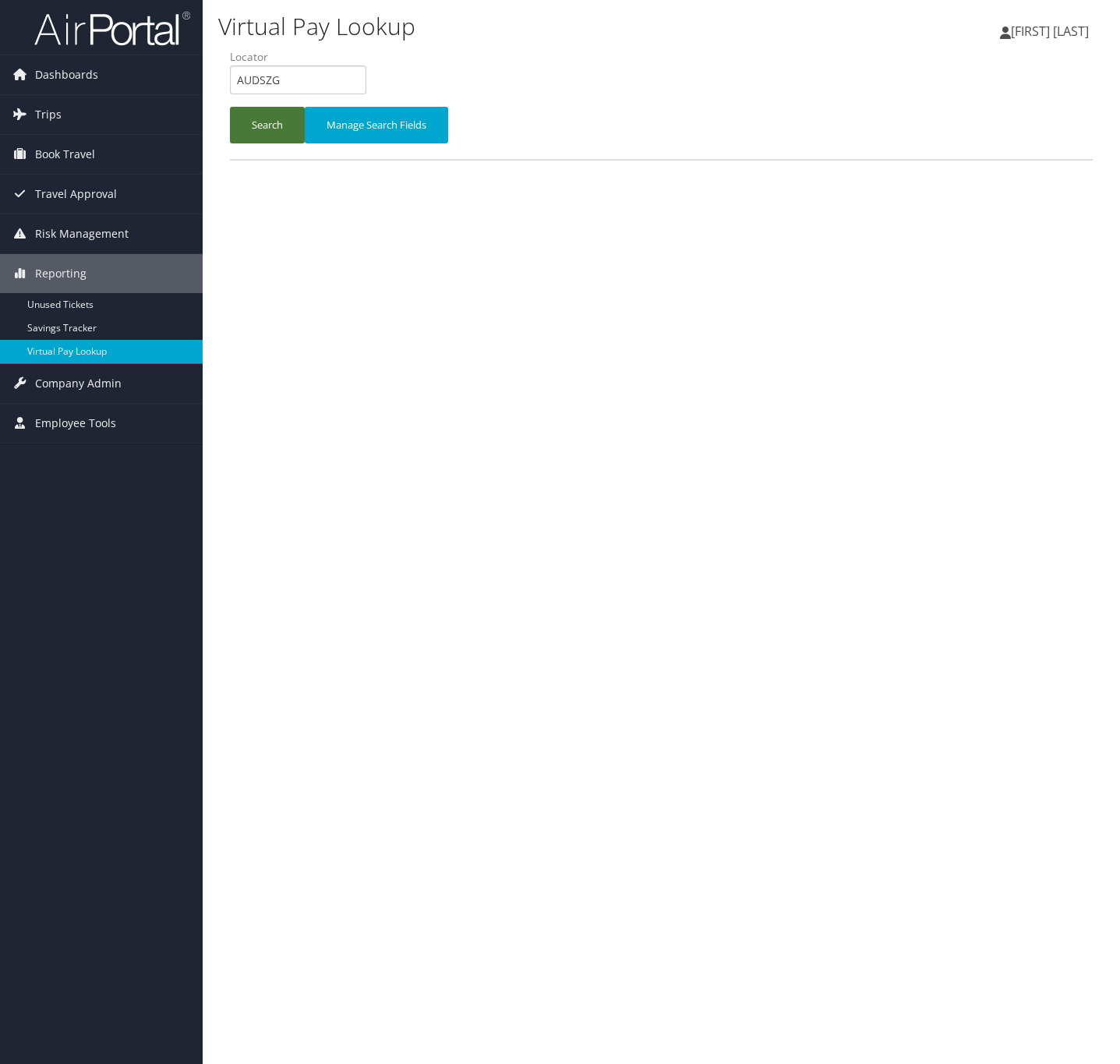 click on "Search" at bounding box center [267, 125] 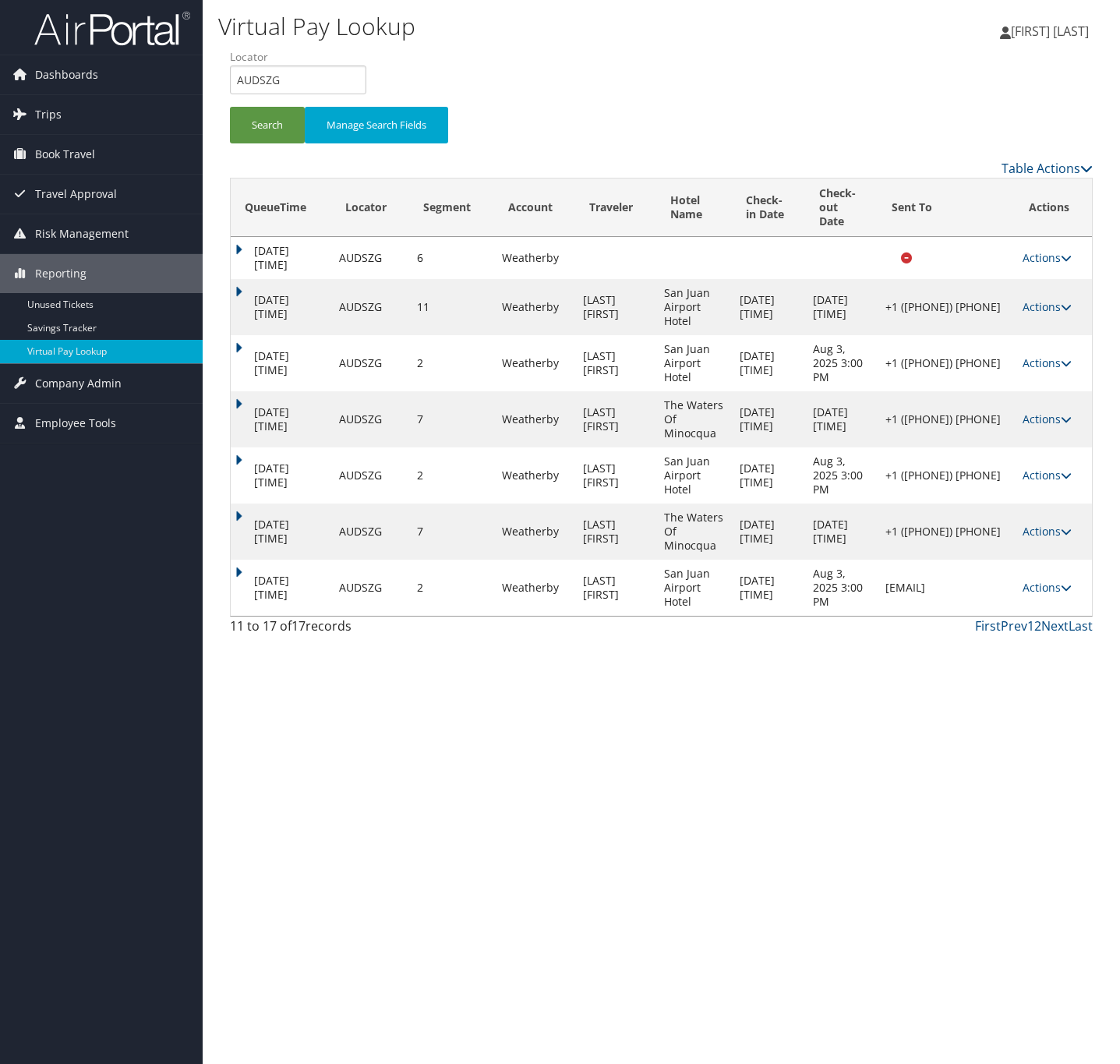 click on "First Prev 1 2 Next Last" at bounding box center [772, 626] 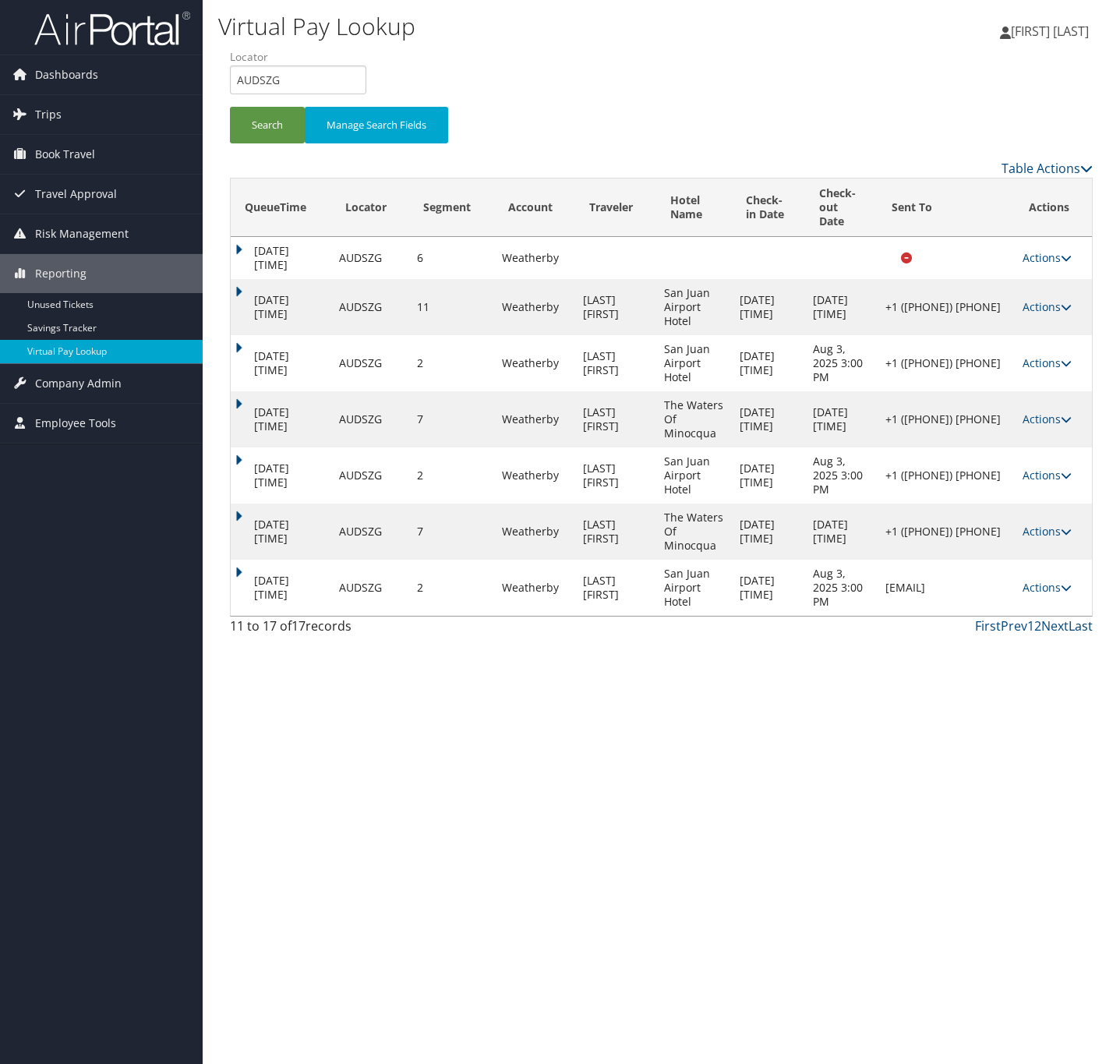 click on "Last" at bounding box center [1080, 626] 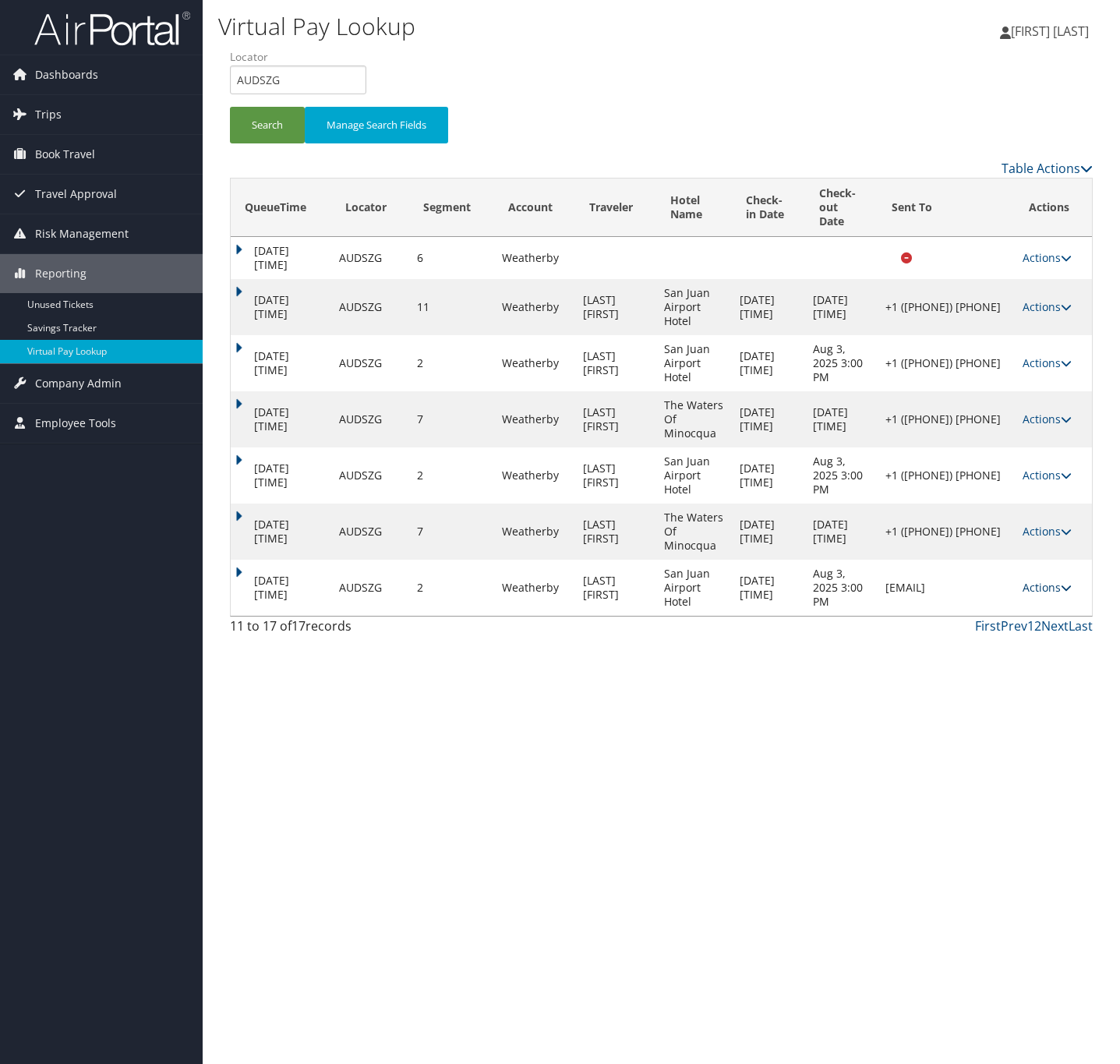 click on "Actions" at bounding box center (1047, 587) 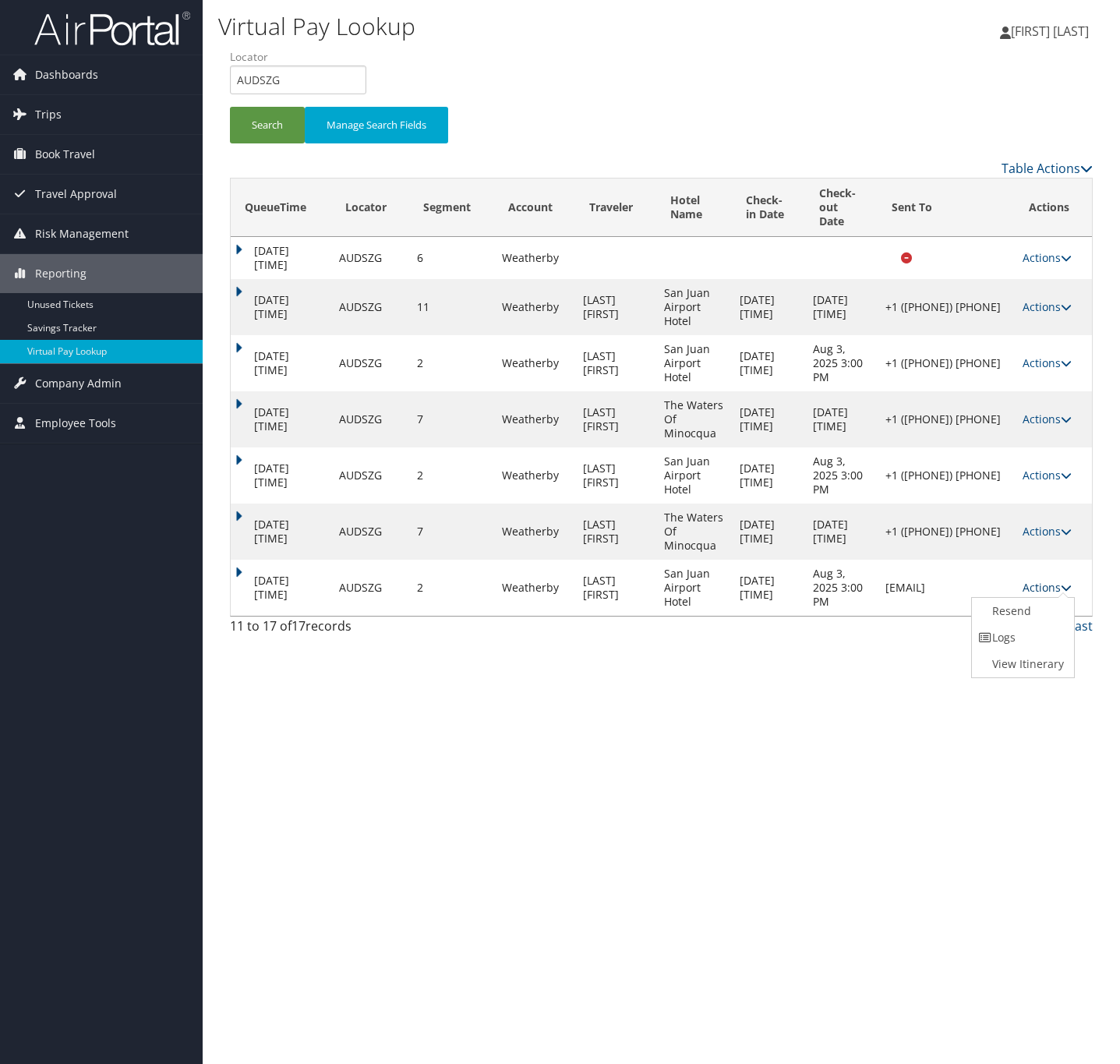 click on "Actions" at bounding box center [1047, 587] 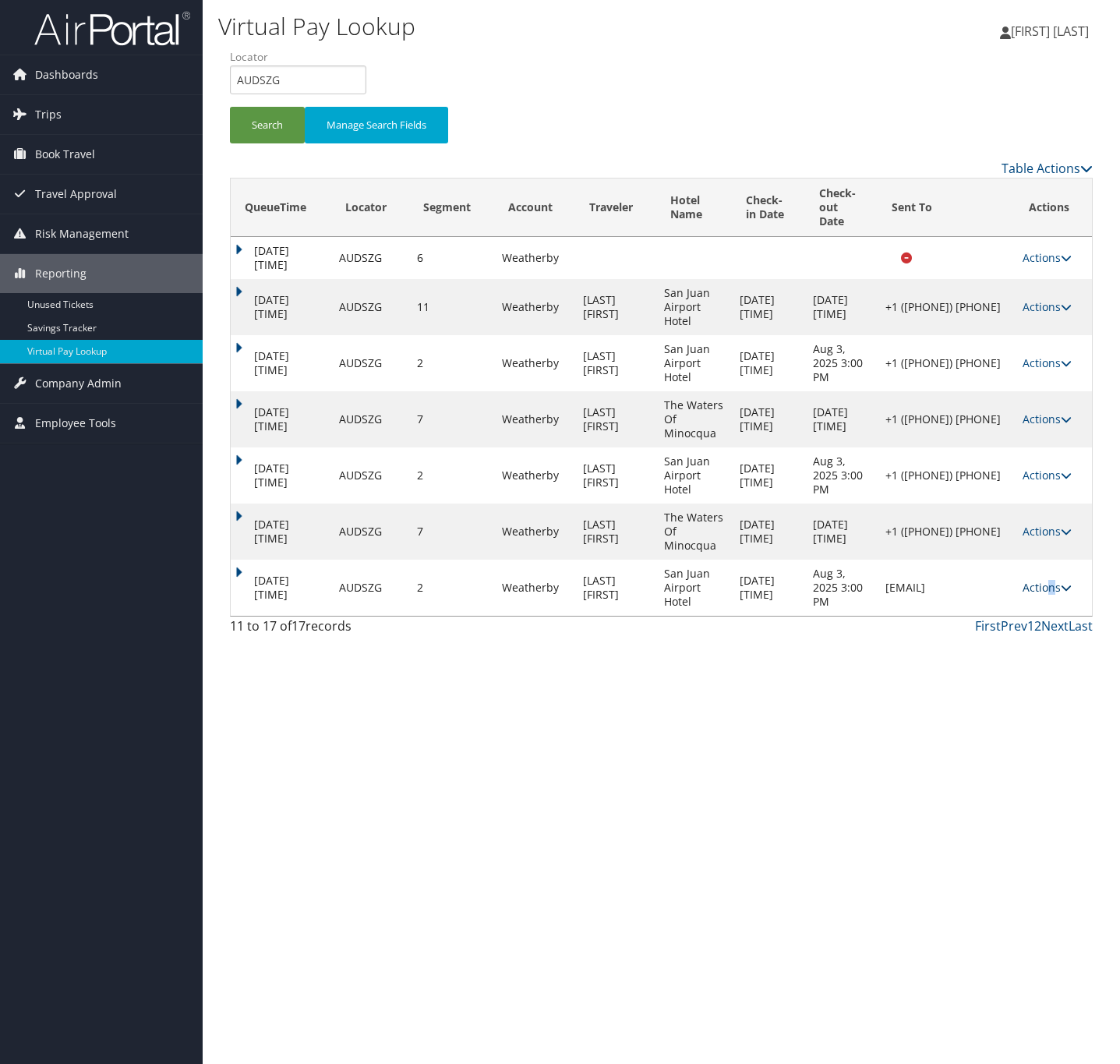 click on "Actions" at bounding box center (1047, 587) 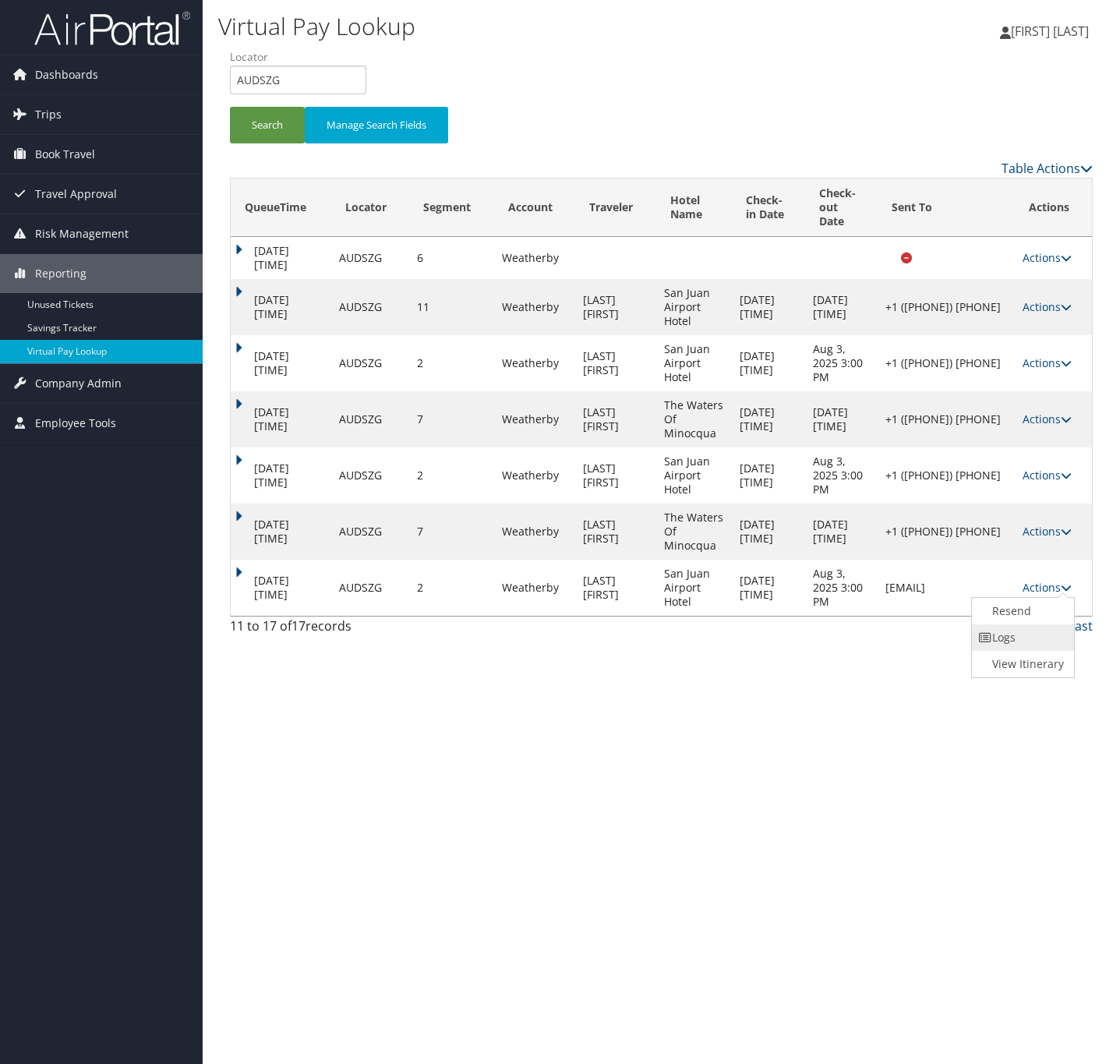click on "Logs" at bounding box center (1021, 638) 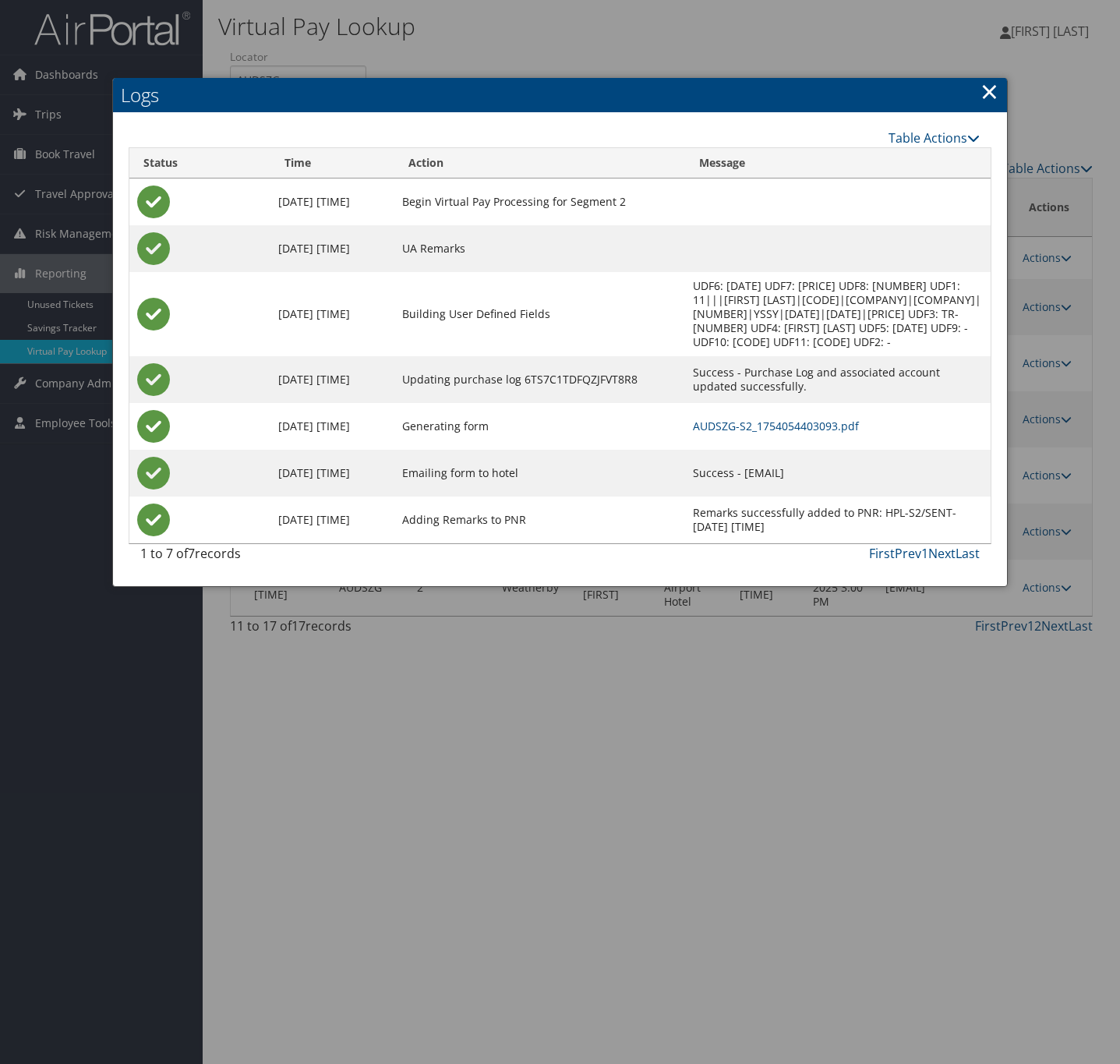 click on "×" at bounding box center [989, 91] 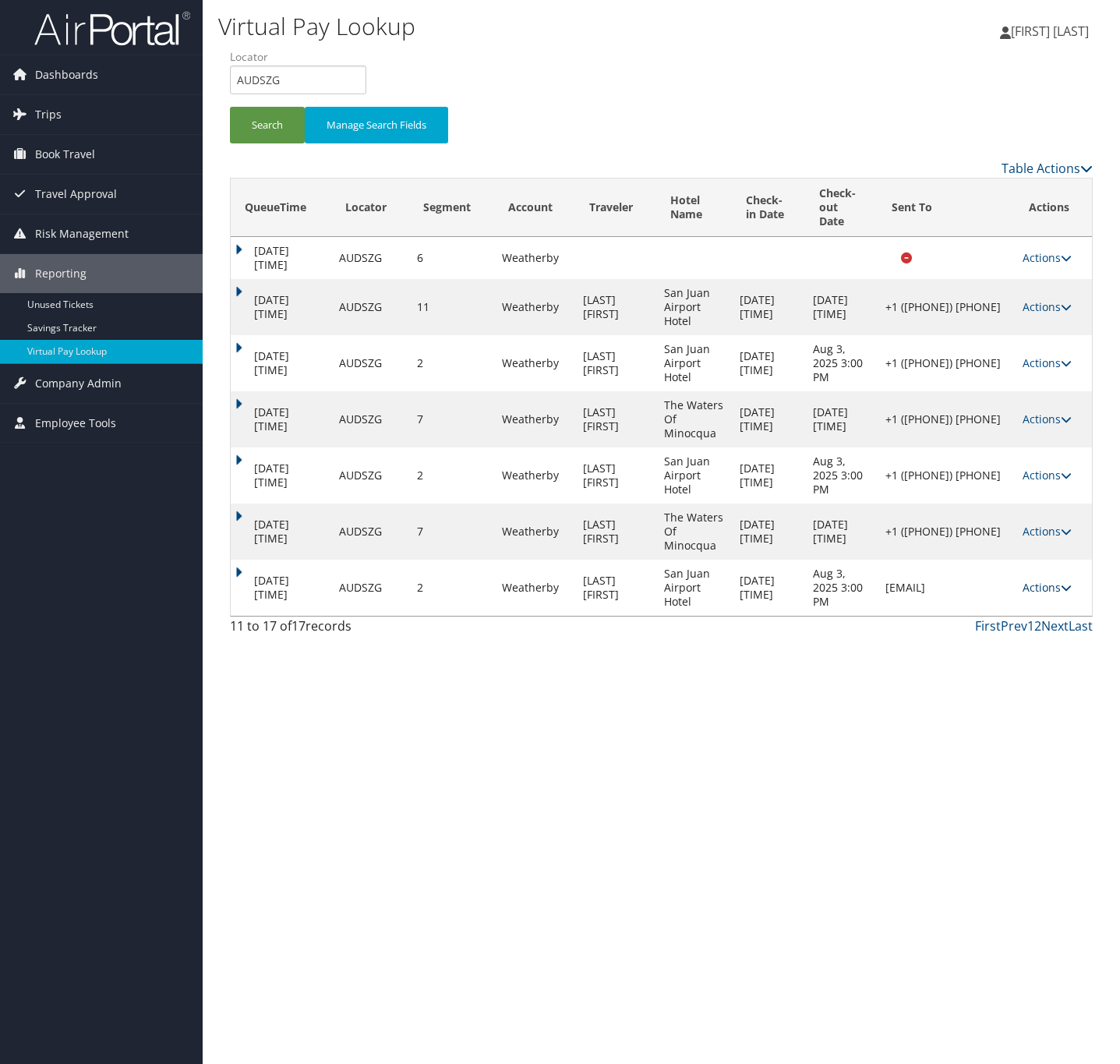 click on "Actions" at bounding box center [1047, 587] 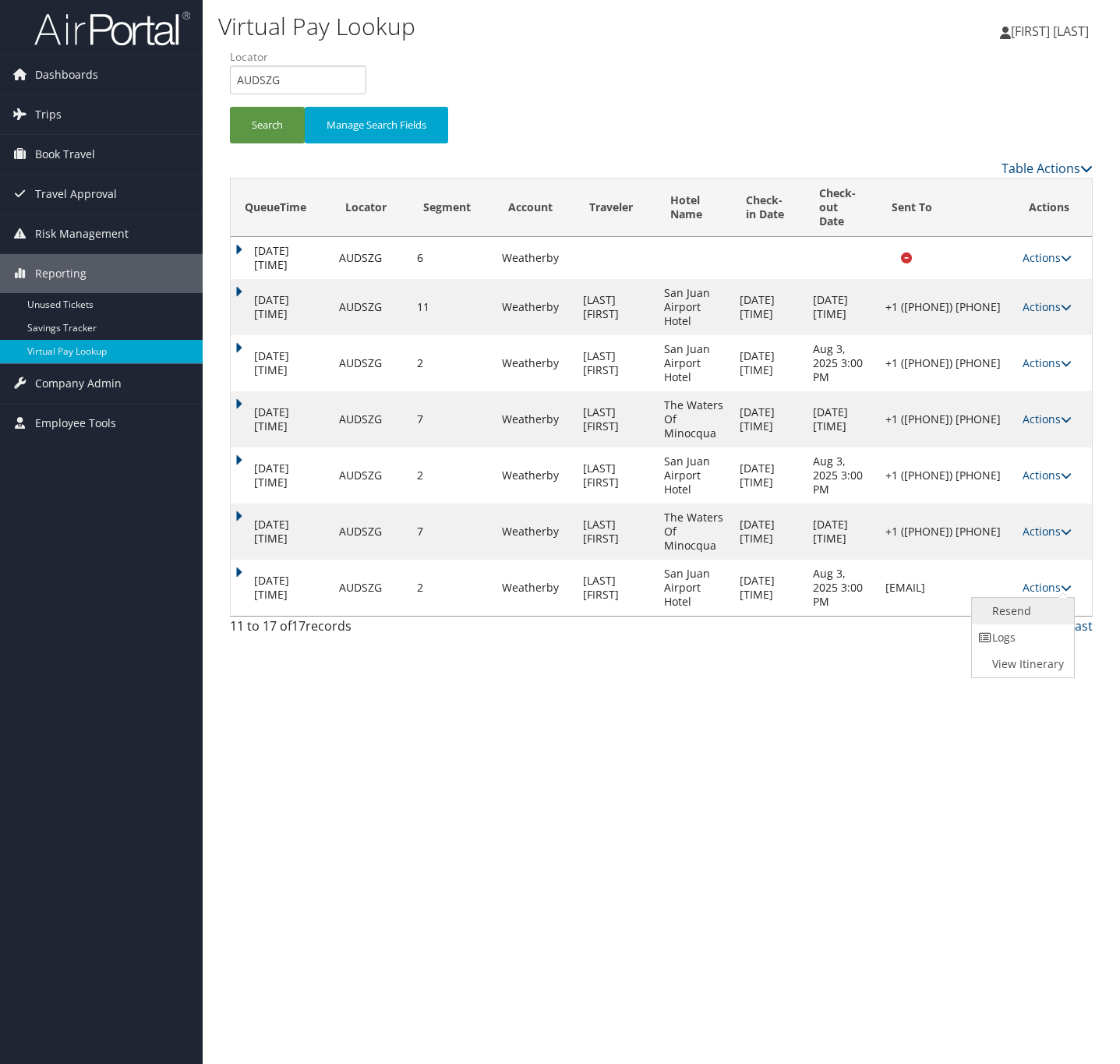 click on "Resend" at bounding box center [1021, 611] 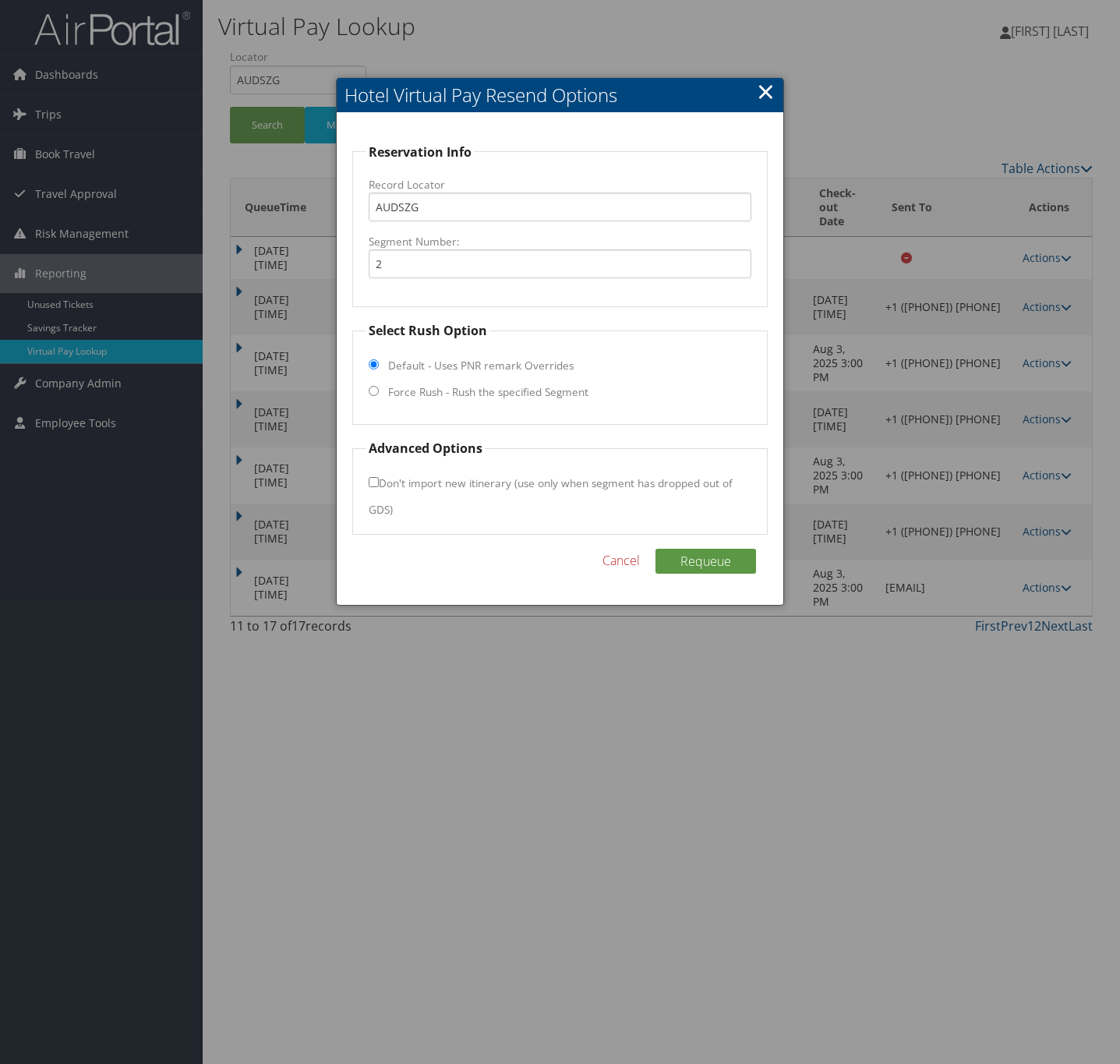 click on "Force Rush - Rush the specified Segment" at bounding box center (488, 392) 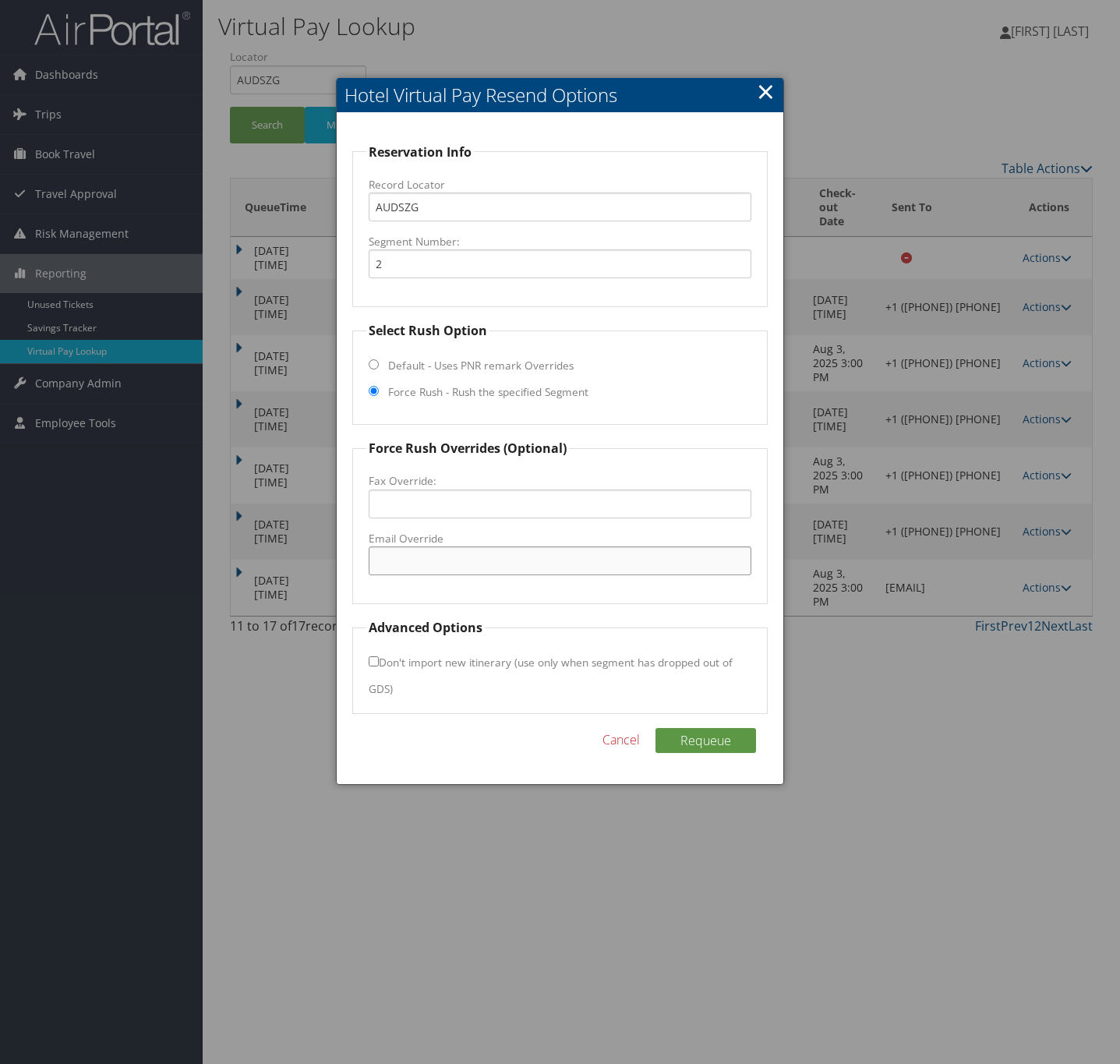 click on "Email Override" at bounding box center [560, 560] 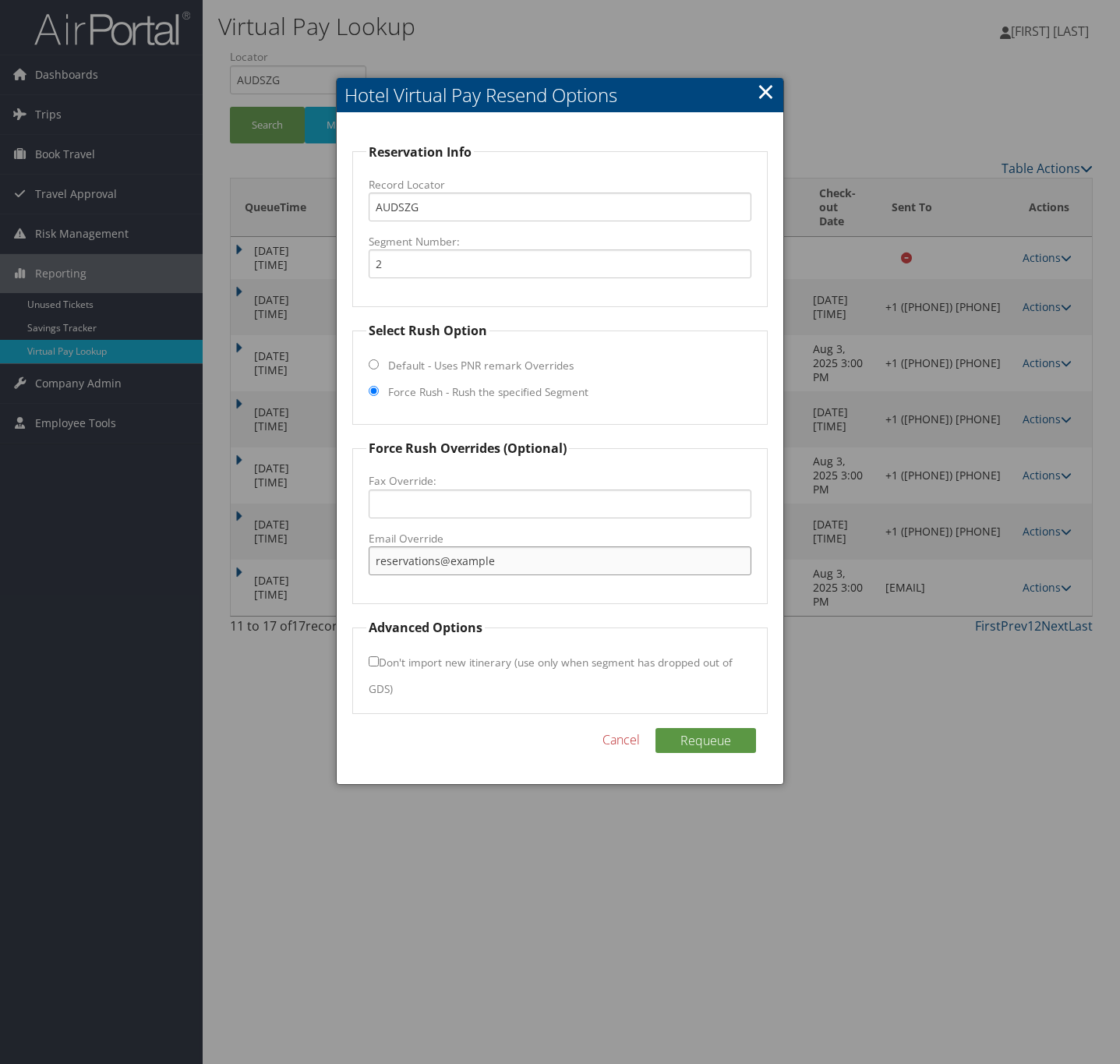 drag, startPoint x: 472, startPoint y: 567, endPoint x: 450, endPoint y: 554, distance: 25.55386 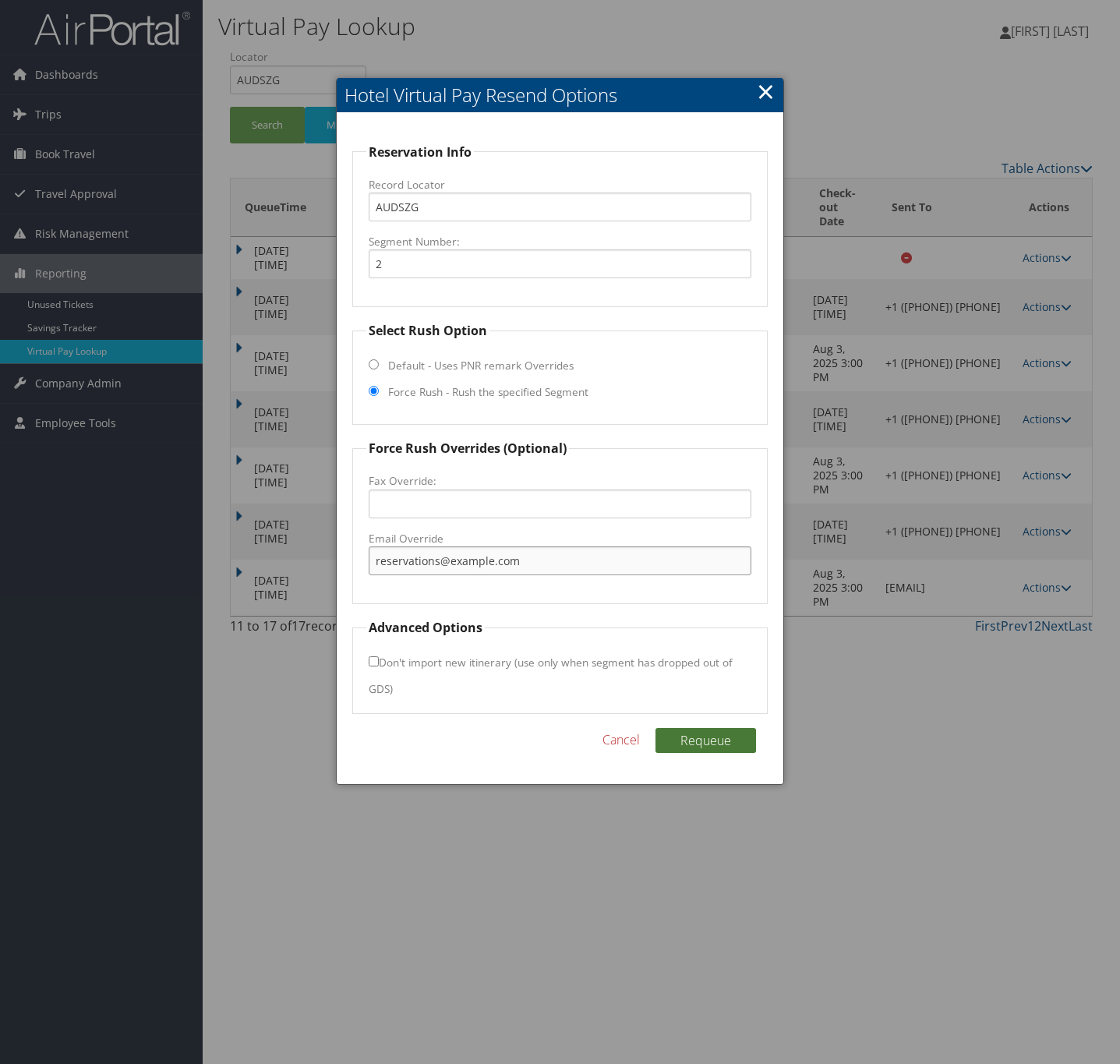type on "reservations@example.com" 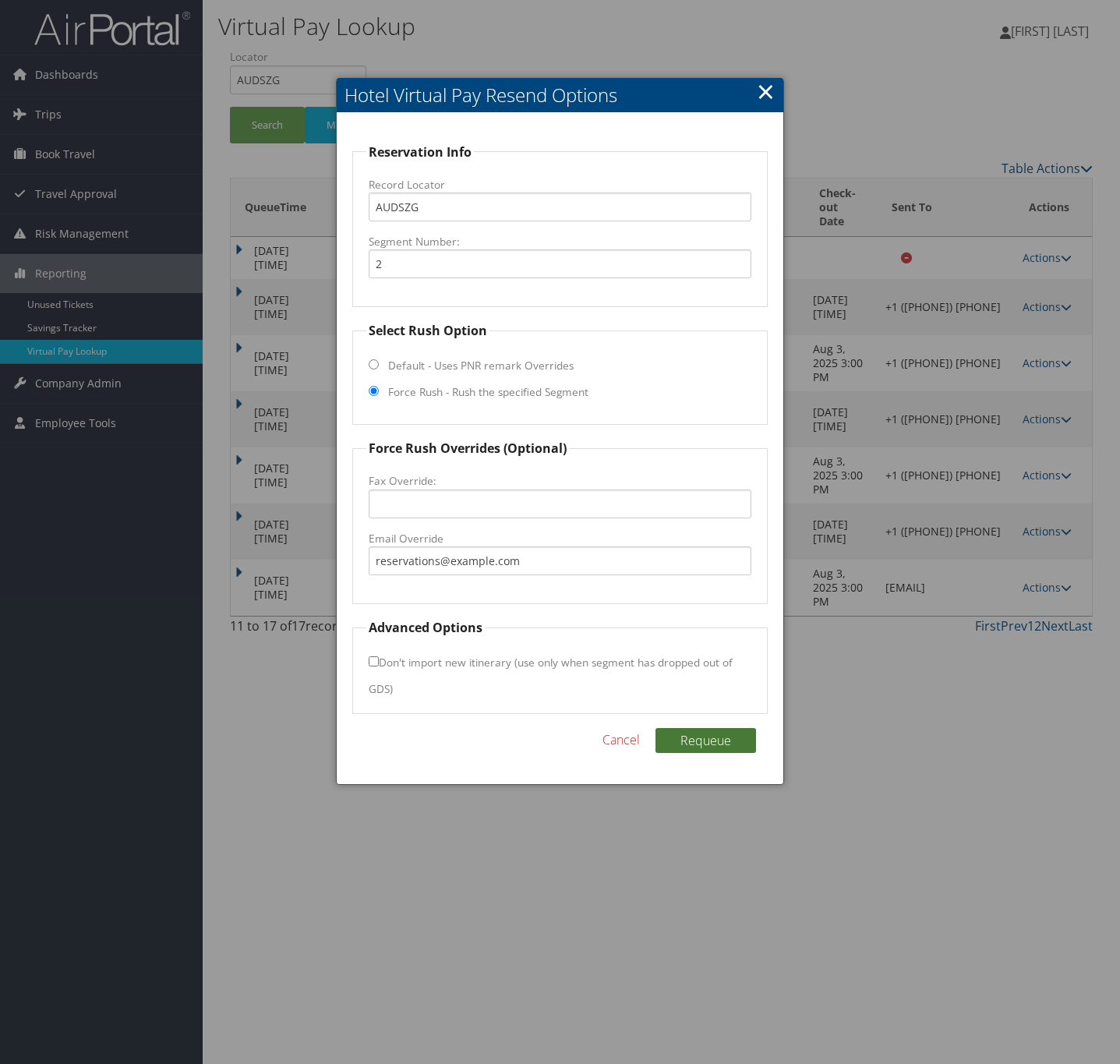 click on "Requeue" at bounding box center (705, 741) 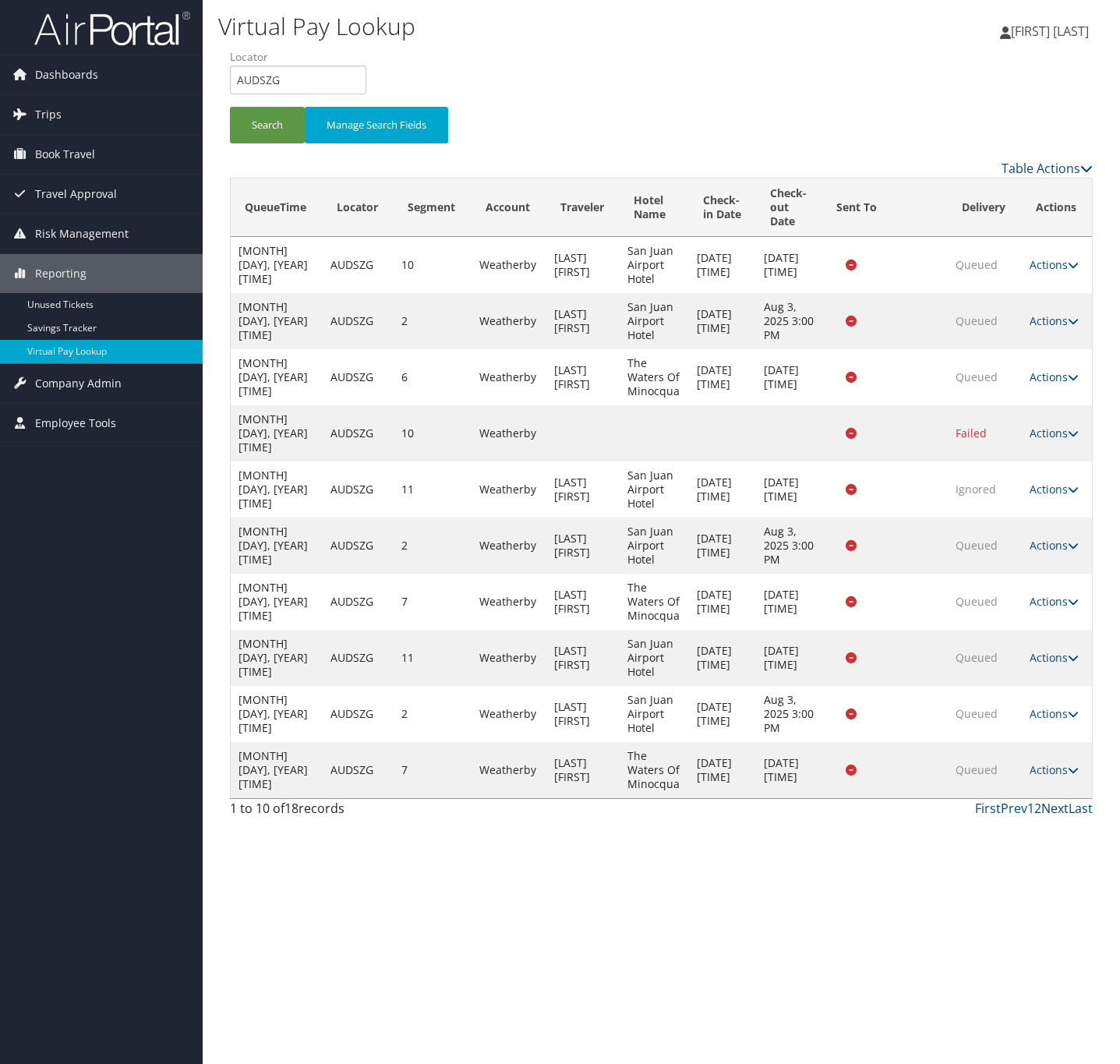click on "Next" at bounding box center (1055, 808) 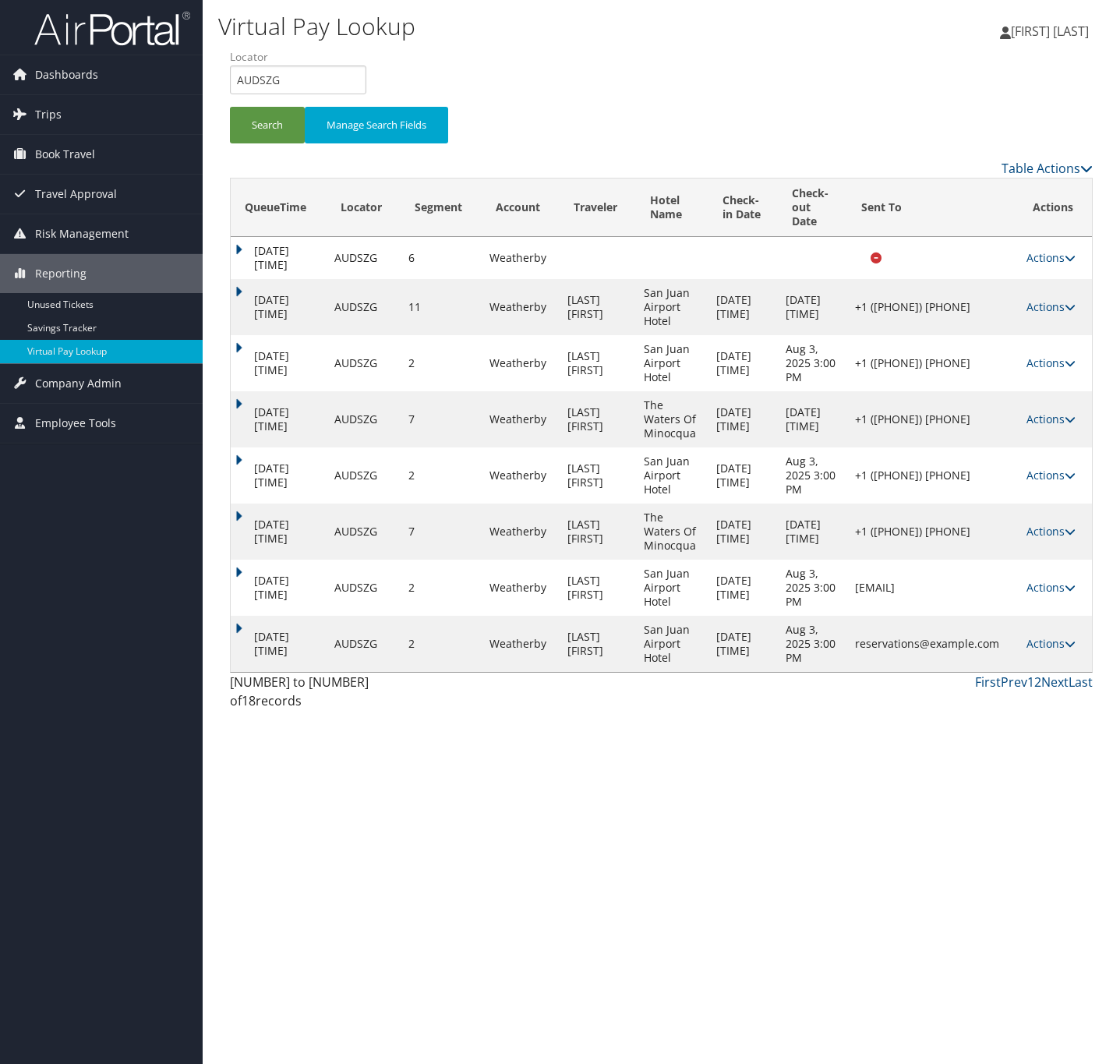 drag, startPoint x: 1004, startPoint y: 642, endPoint x: 831, endPoint y: 645, distance: 173.026 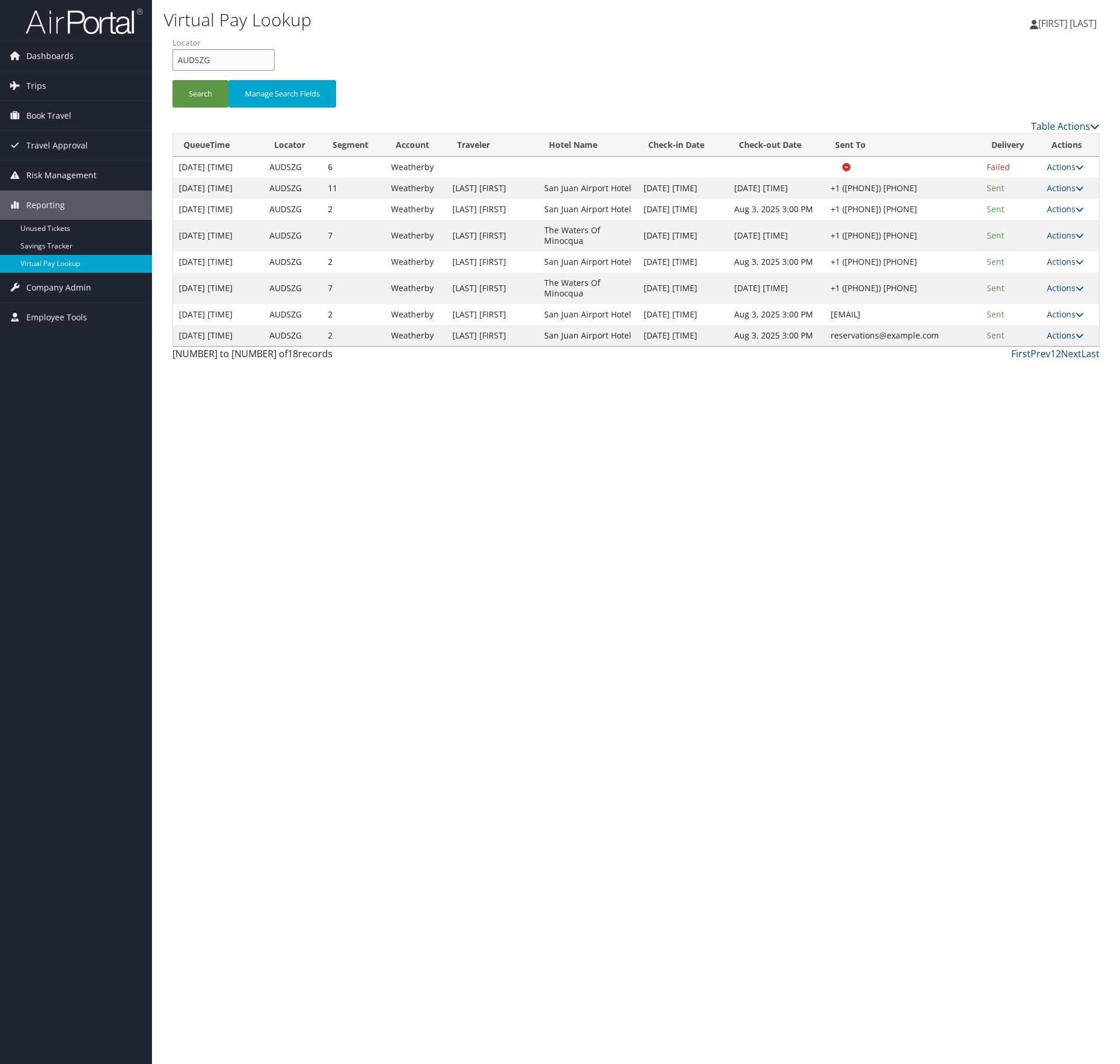 click on "AUDSZG" at bounding box center (223, 60) 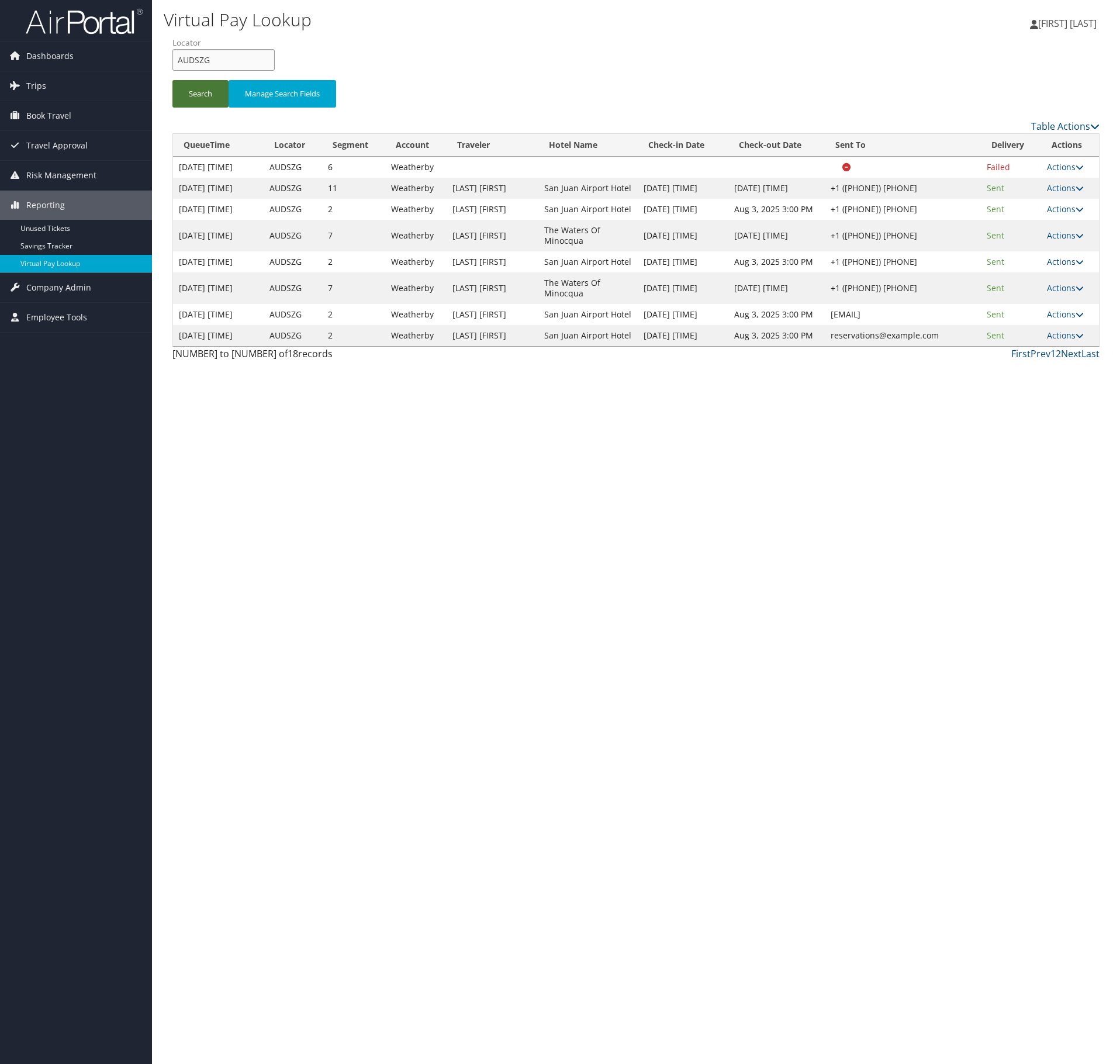 paste on "[CODE]" 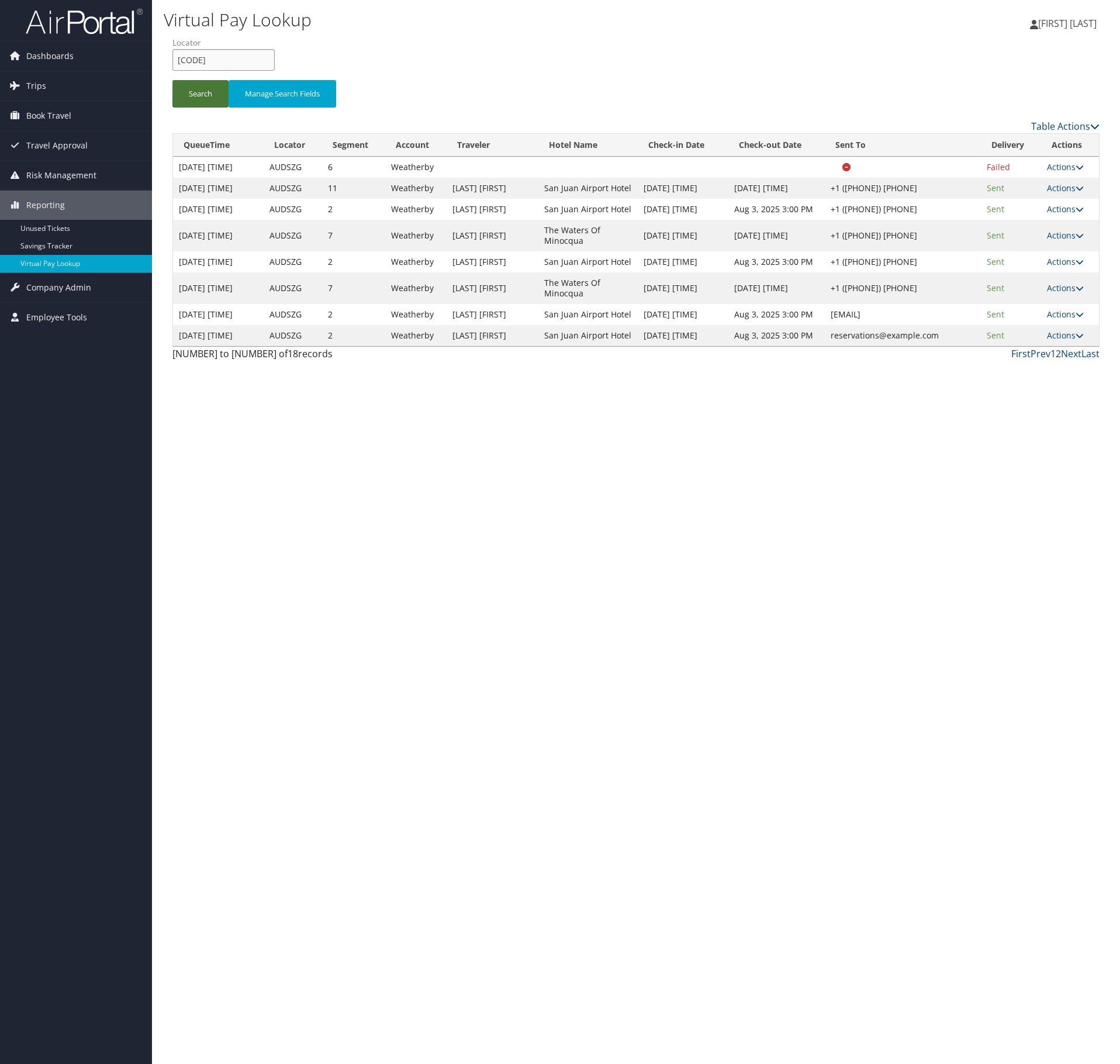 type on "[CODE]" 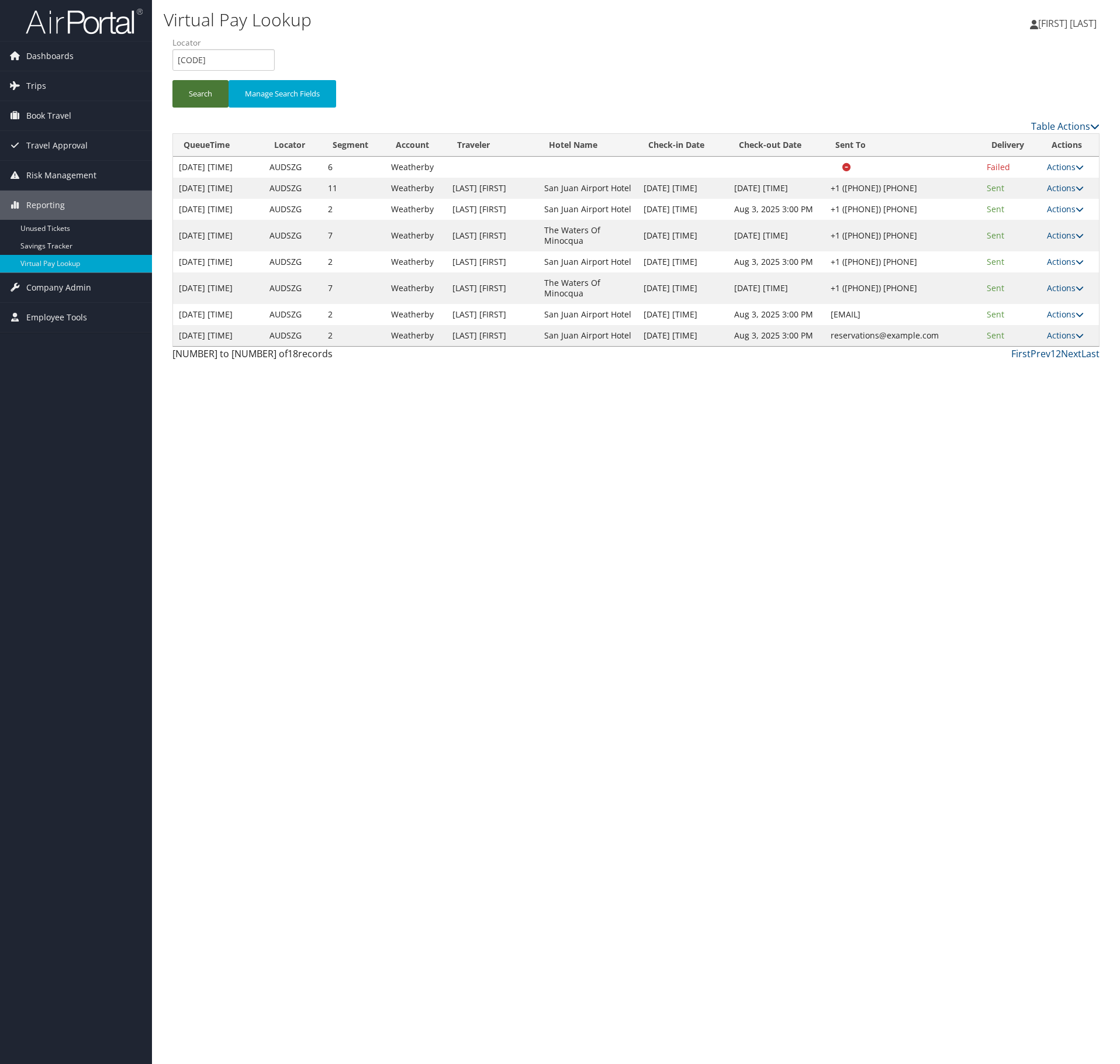 click on "Search" at bounding box center (201, 94) 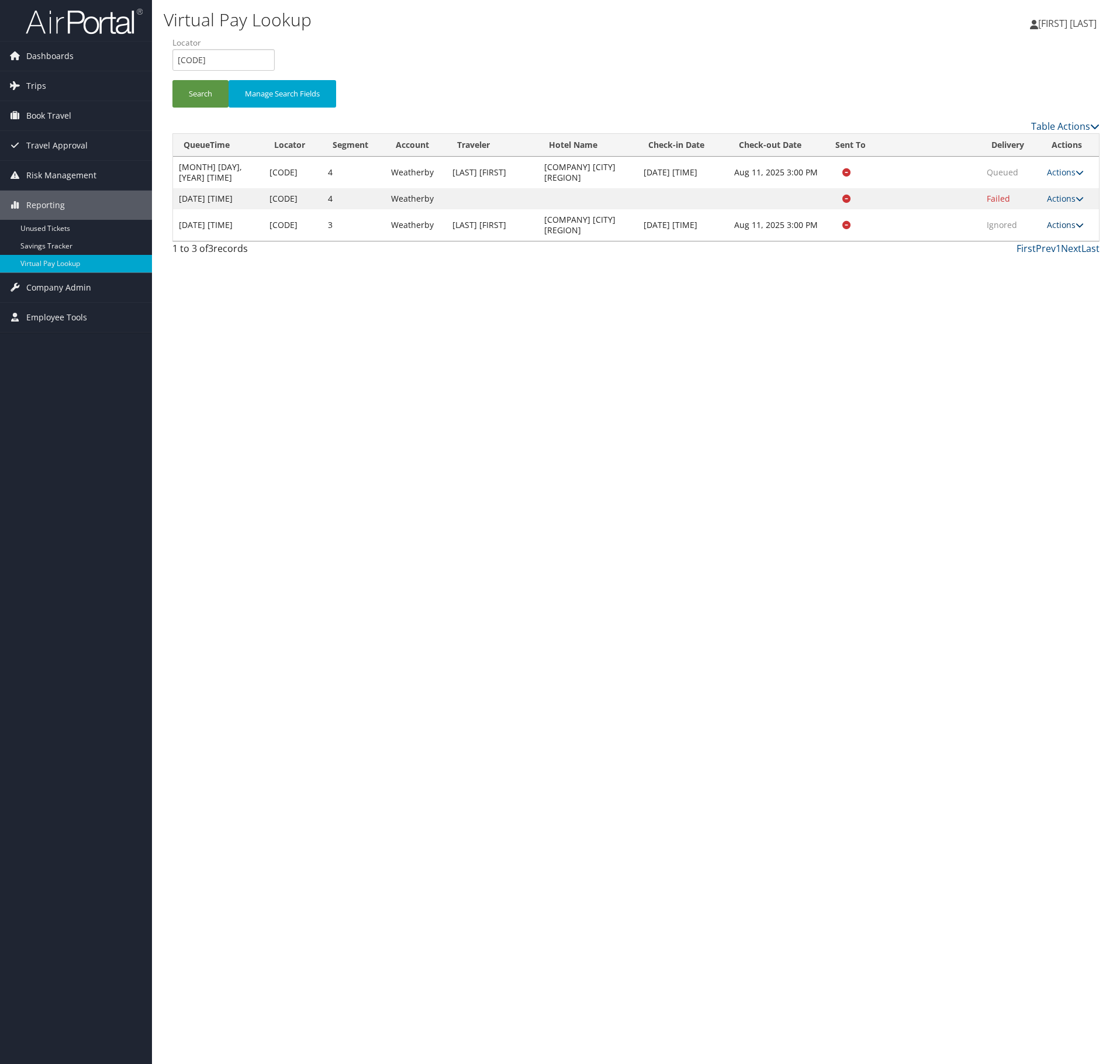 click on "Actions" at bounding box center (1065, 224) 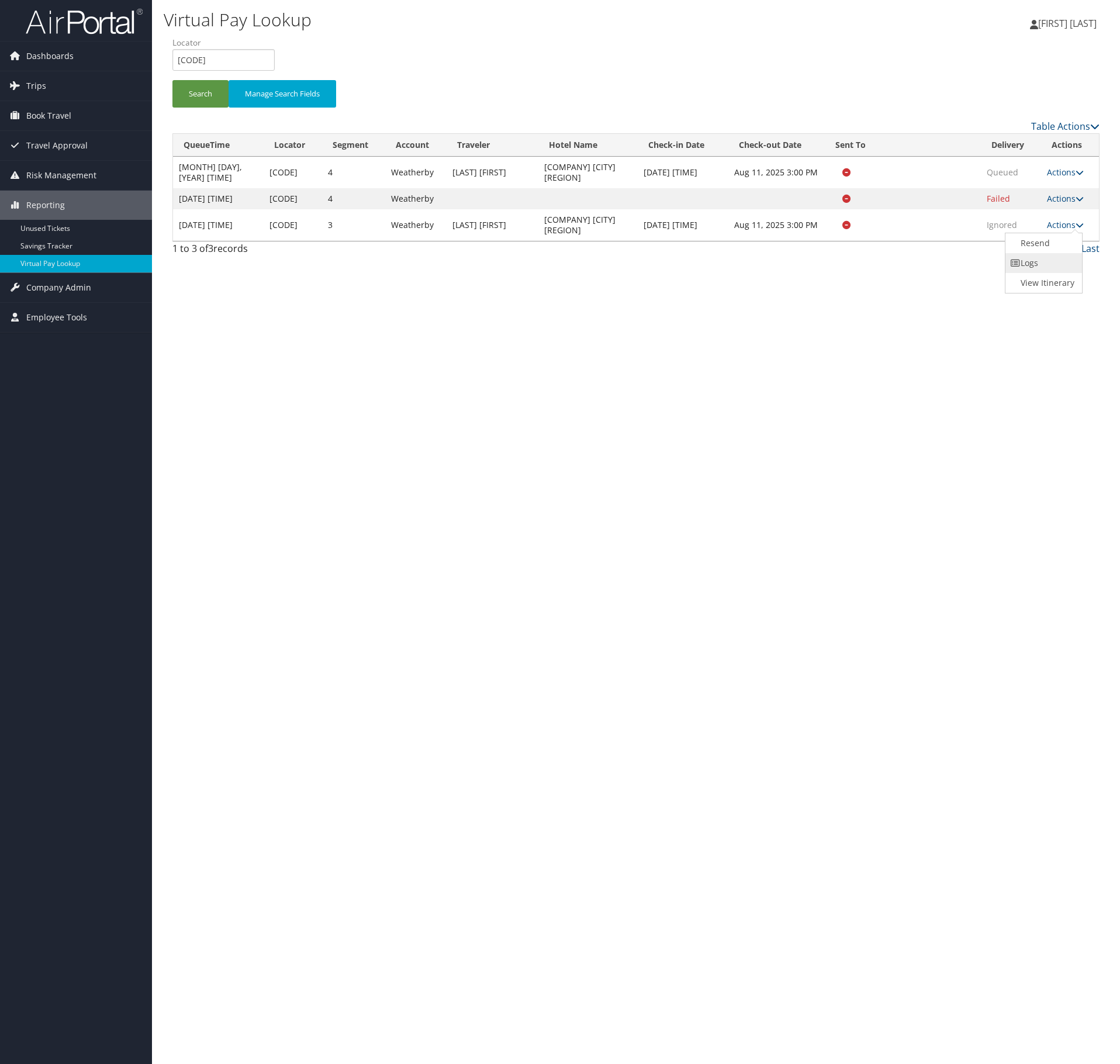 click on "Logs" at bounding box center [1042, 263] 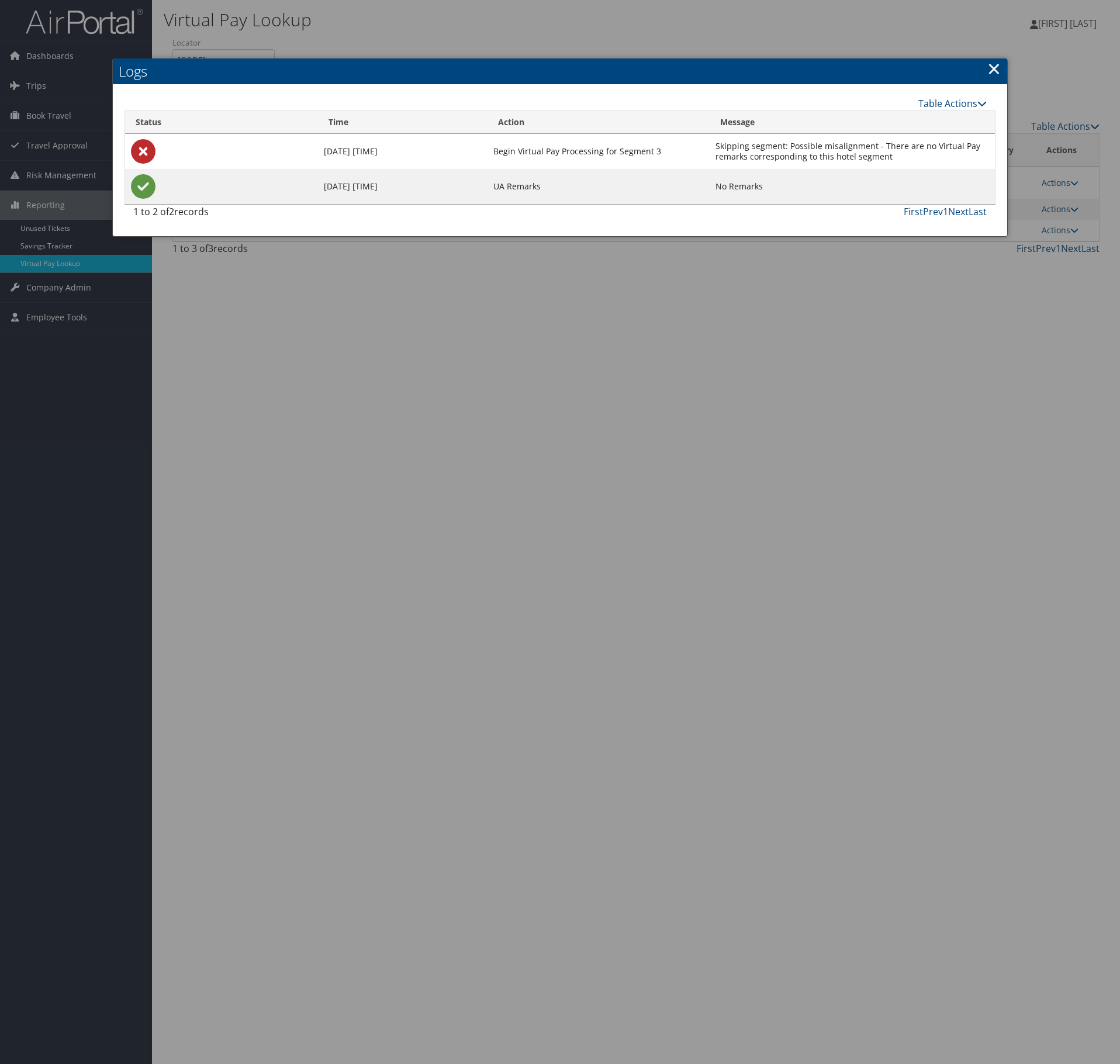 click on "Logs" at bounding box center [560, 71] 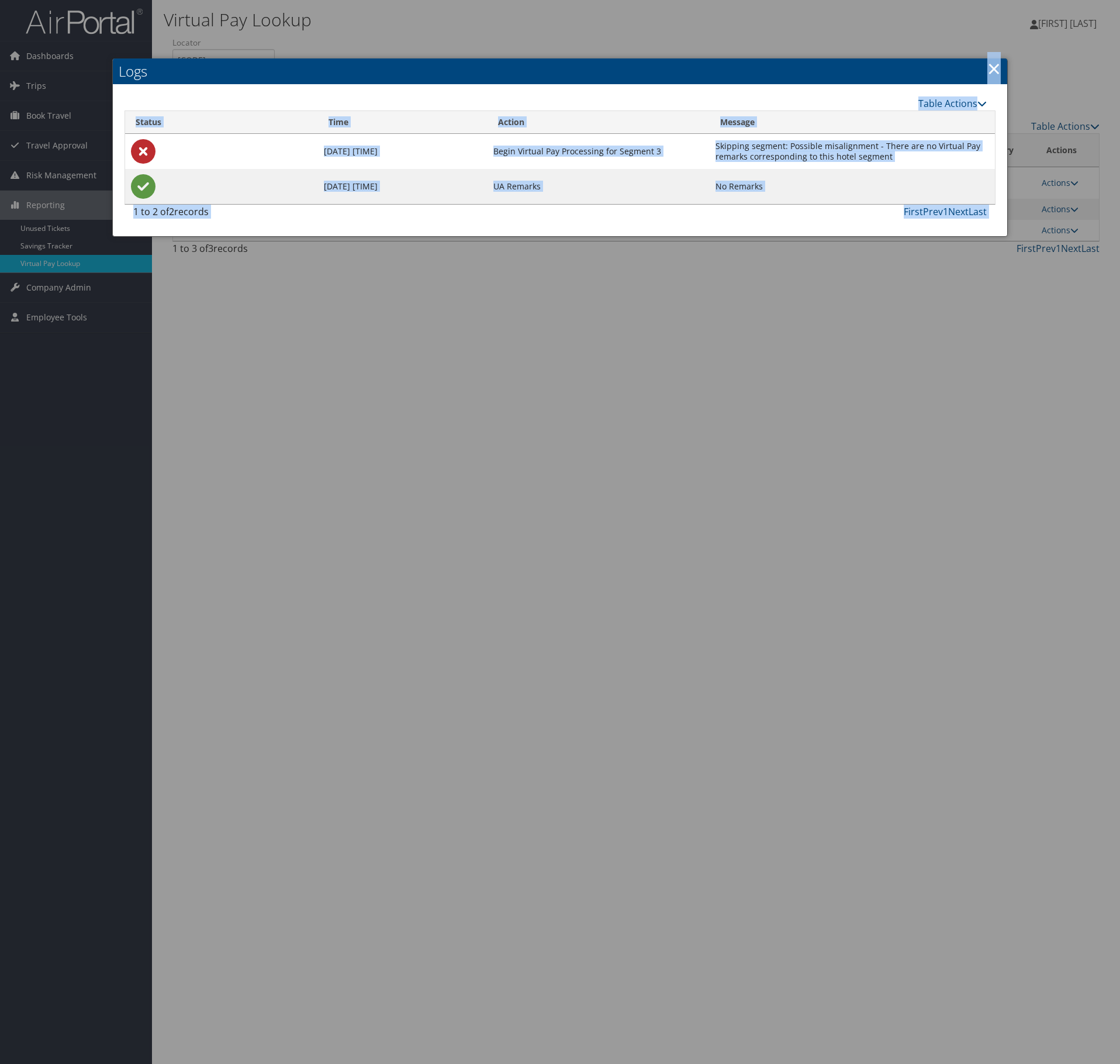 click on "×" at bounding box center (994, 68) 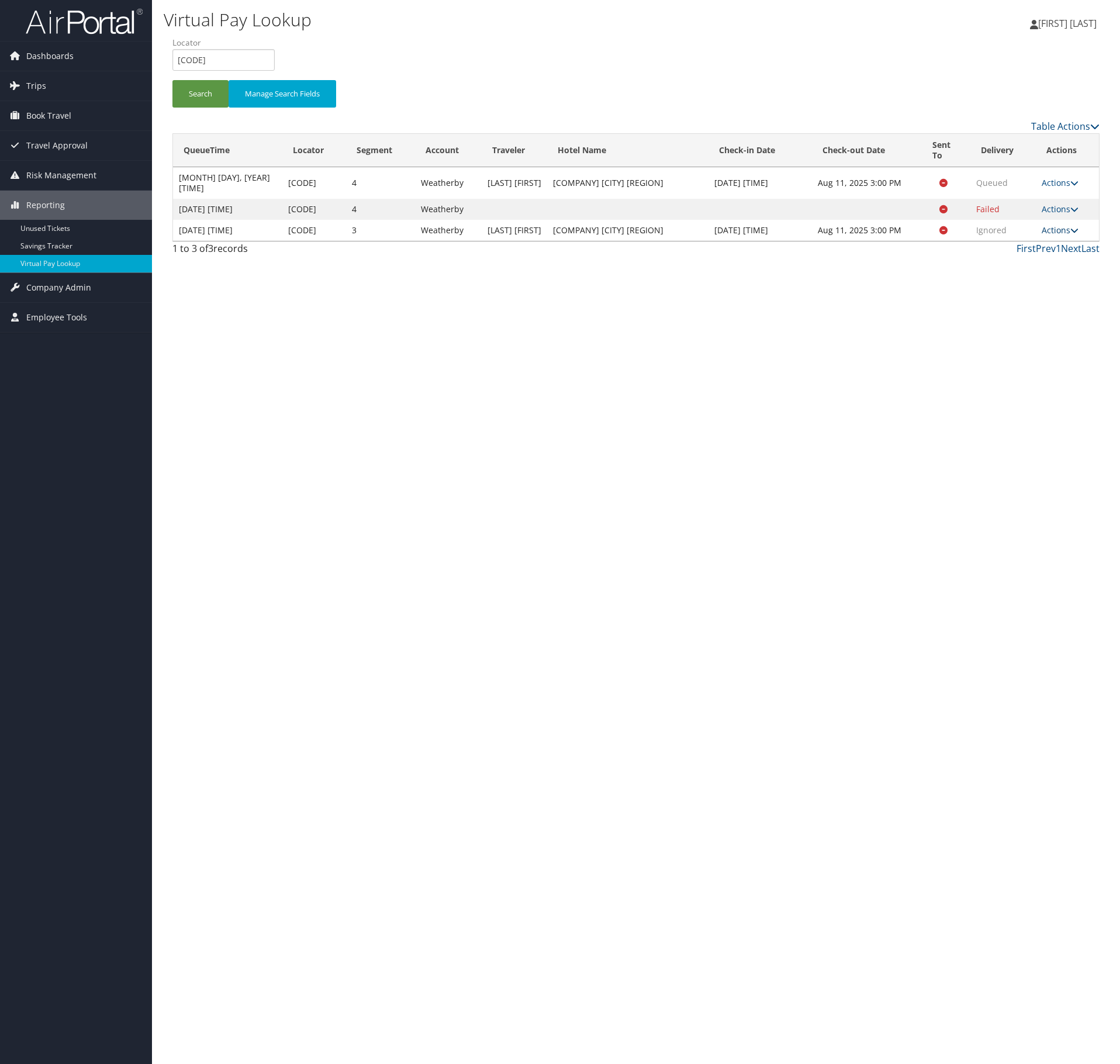 click on "Actions" at bounding box center (1060, 230) 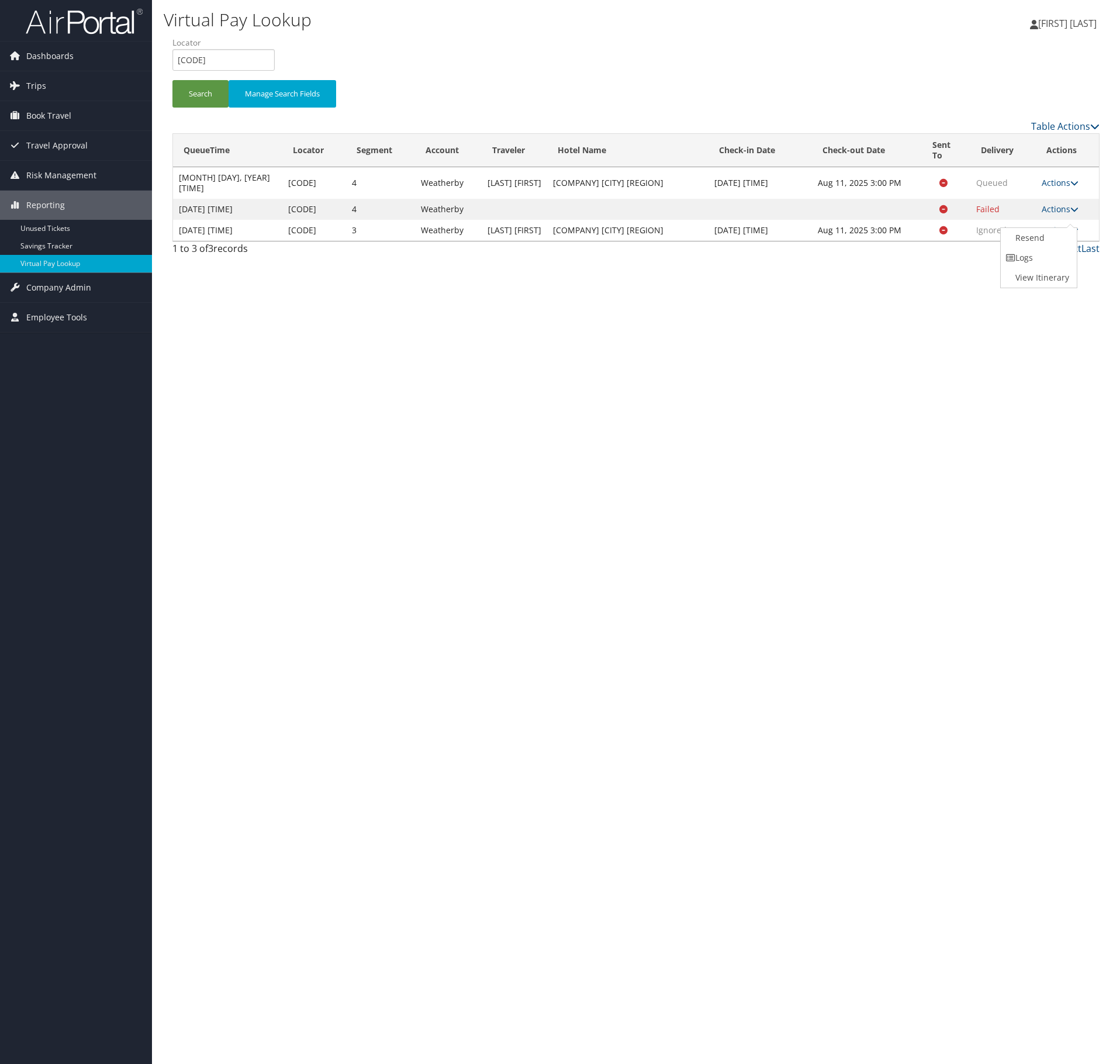 click on "Resend" at bounding box center (1038, 238) 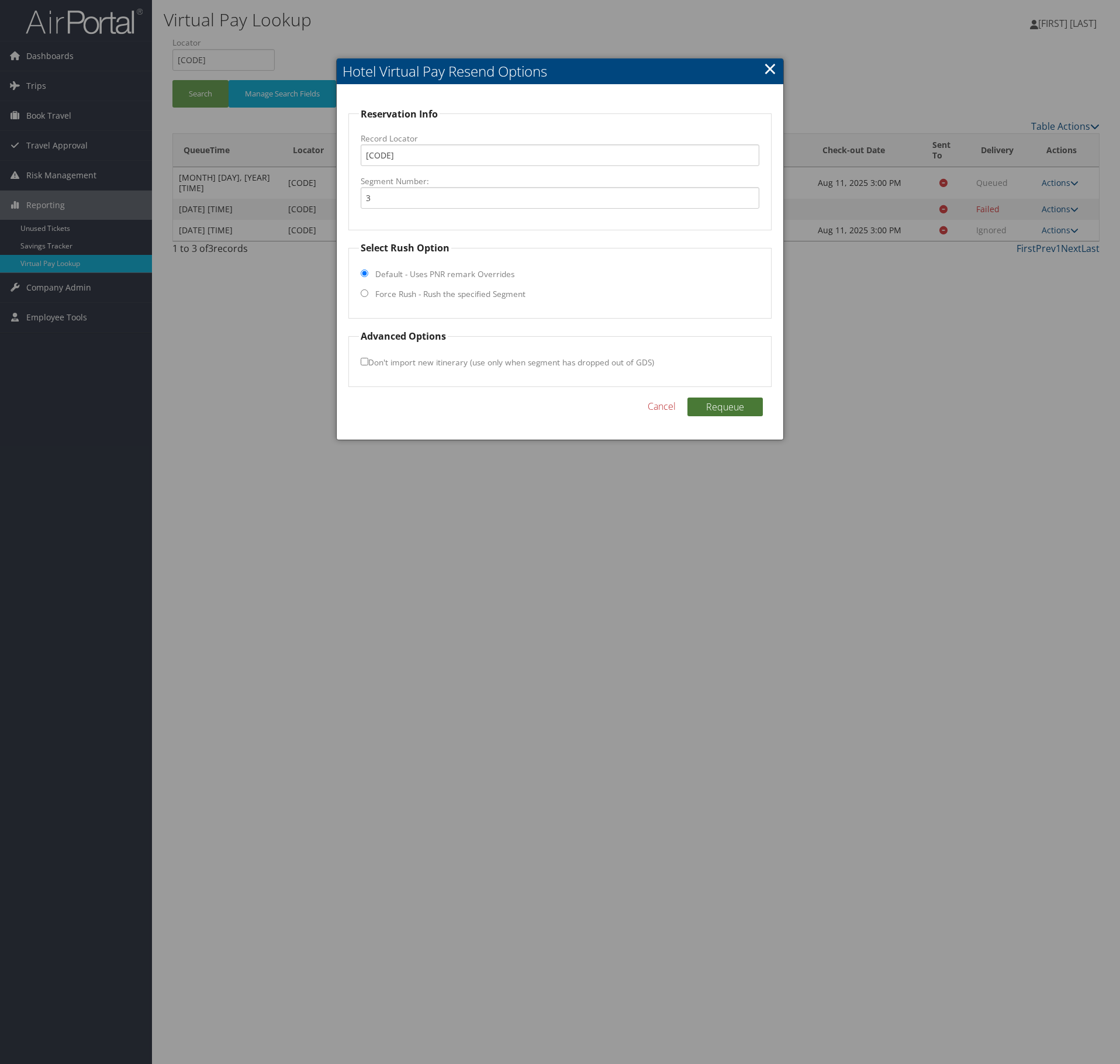 click on "Requeue" at bounding box center [725, 407] 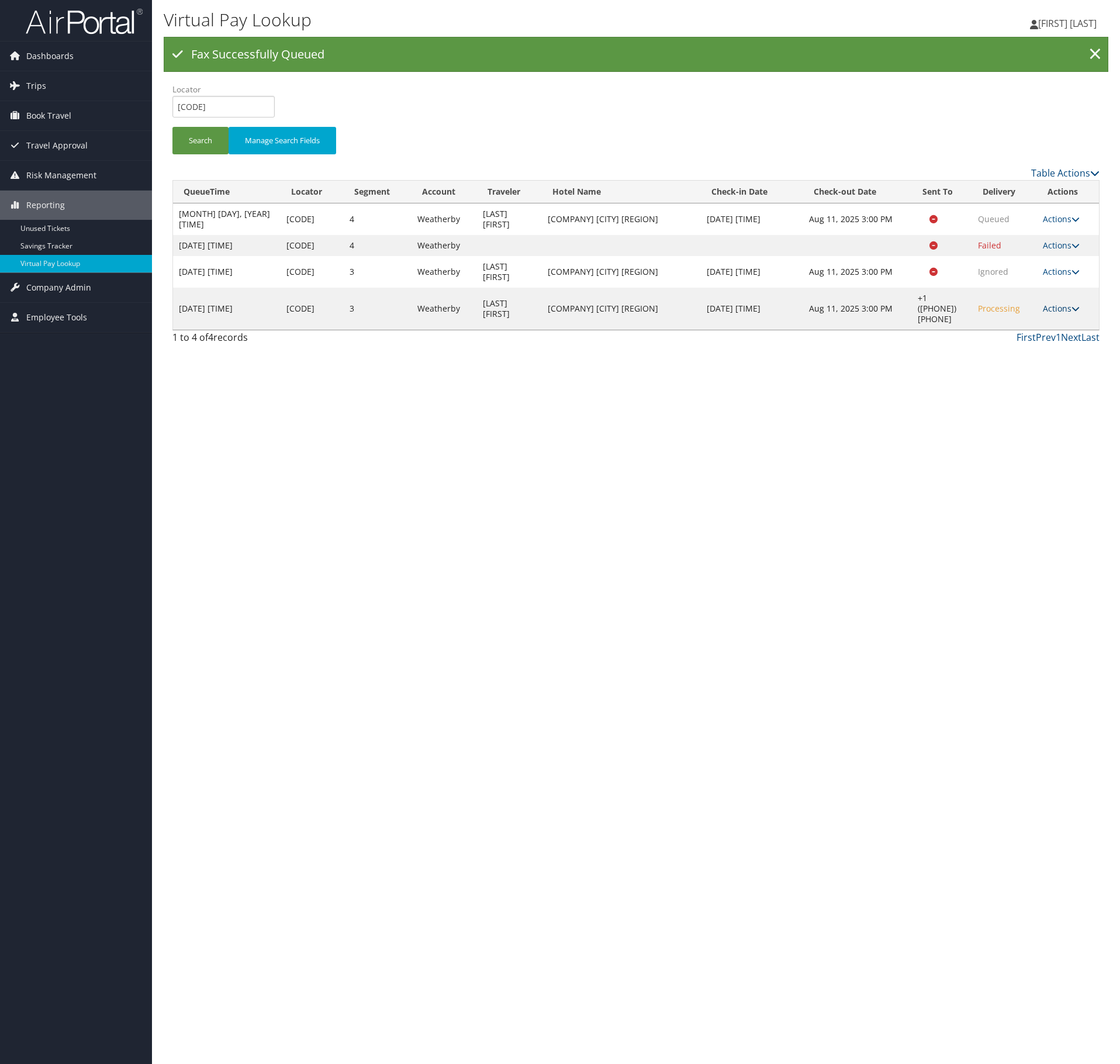 click on "Actions" at bounding box center (1061, 308) 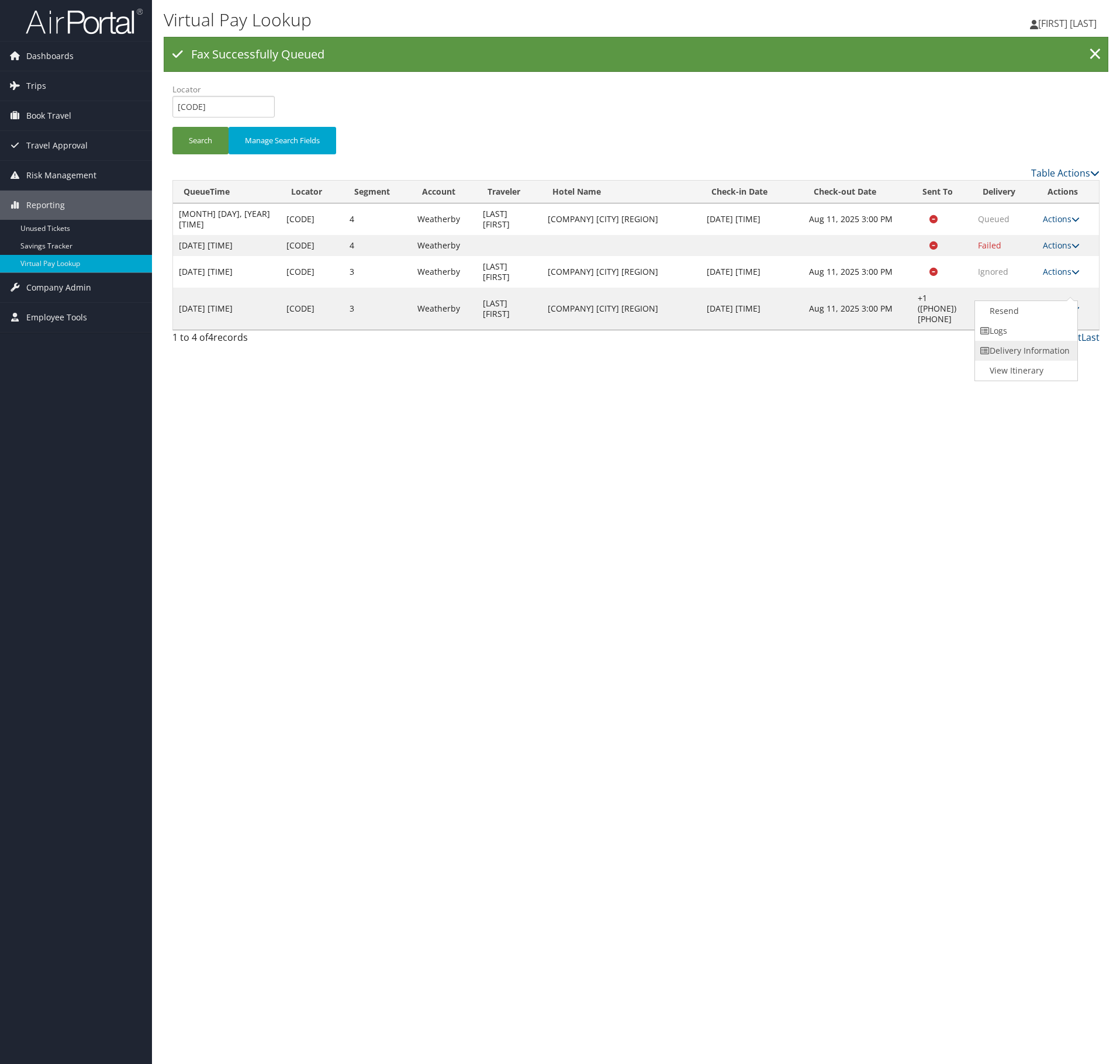 click on "Delivery Information" at bounding box center (1025, 351) 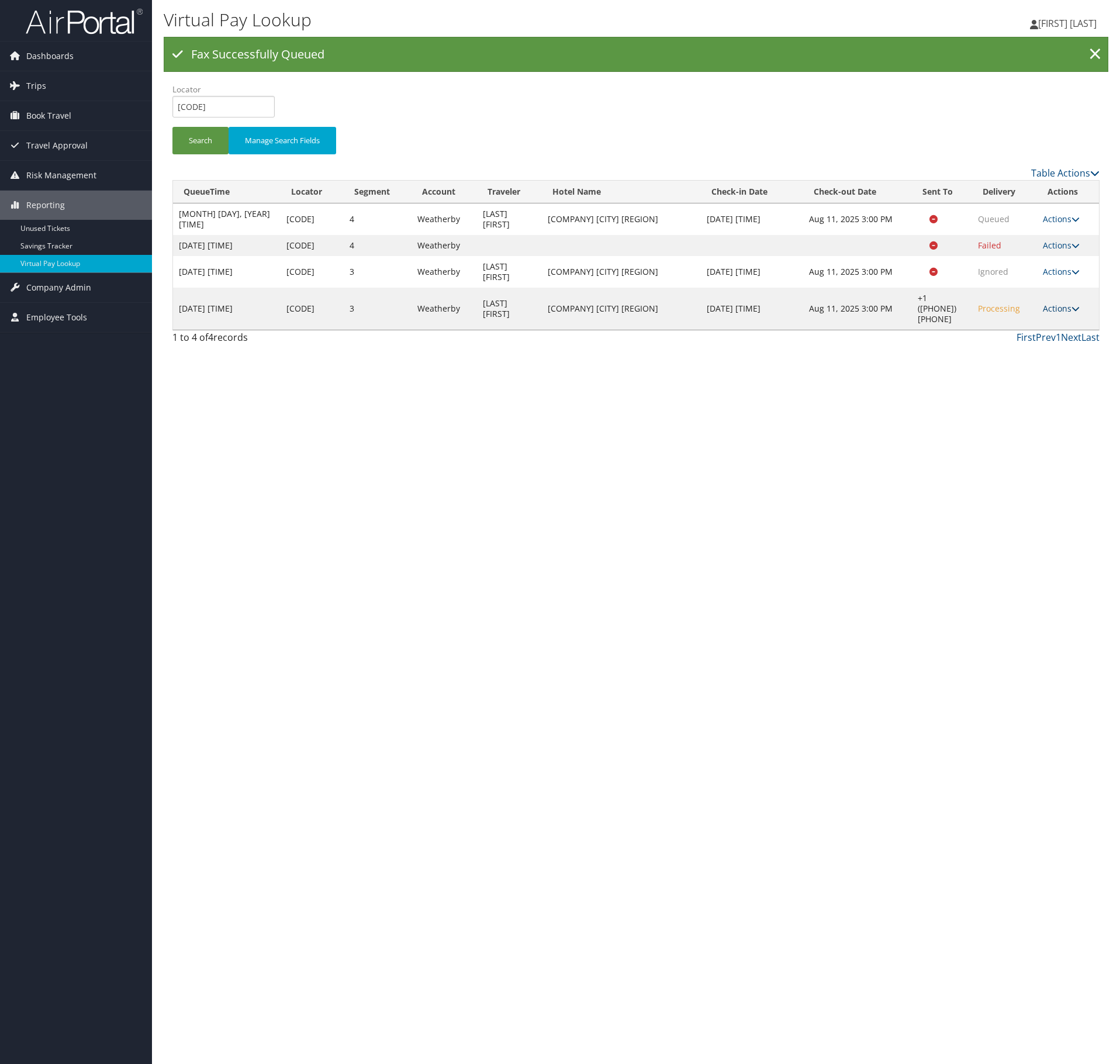 click on "Actions   Resend  Logs  Delivery Information  View Itinerary" at bounding box center (1068, 309) 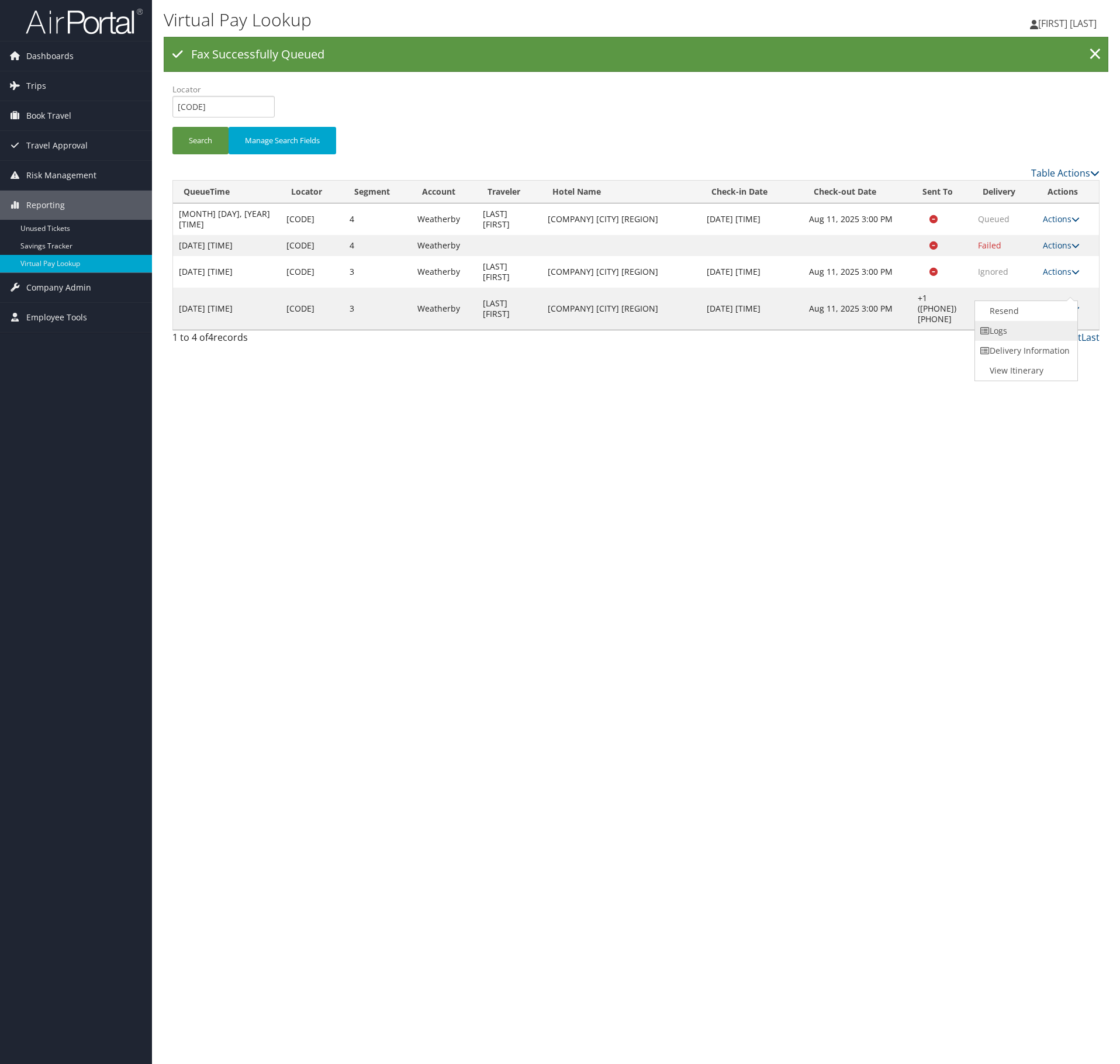 click on "Logs" at bounding box center [1025, 331] 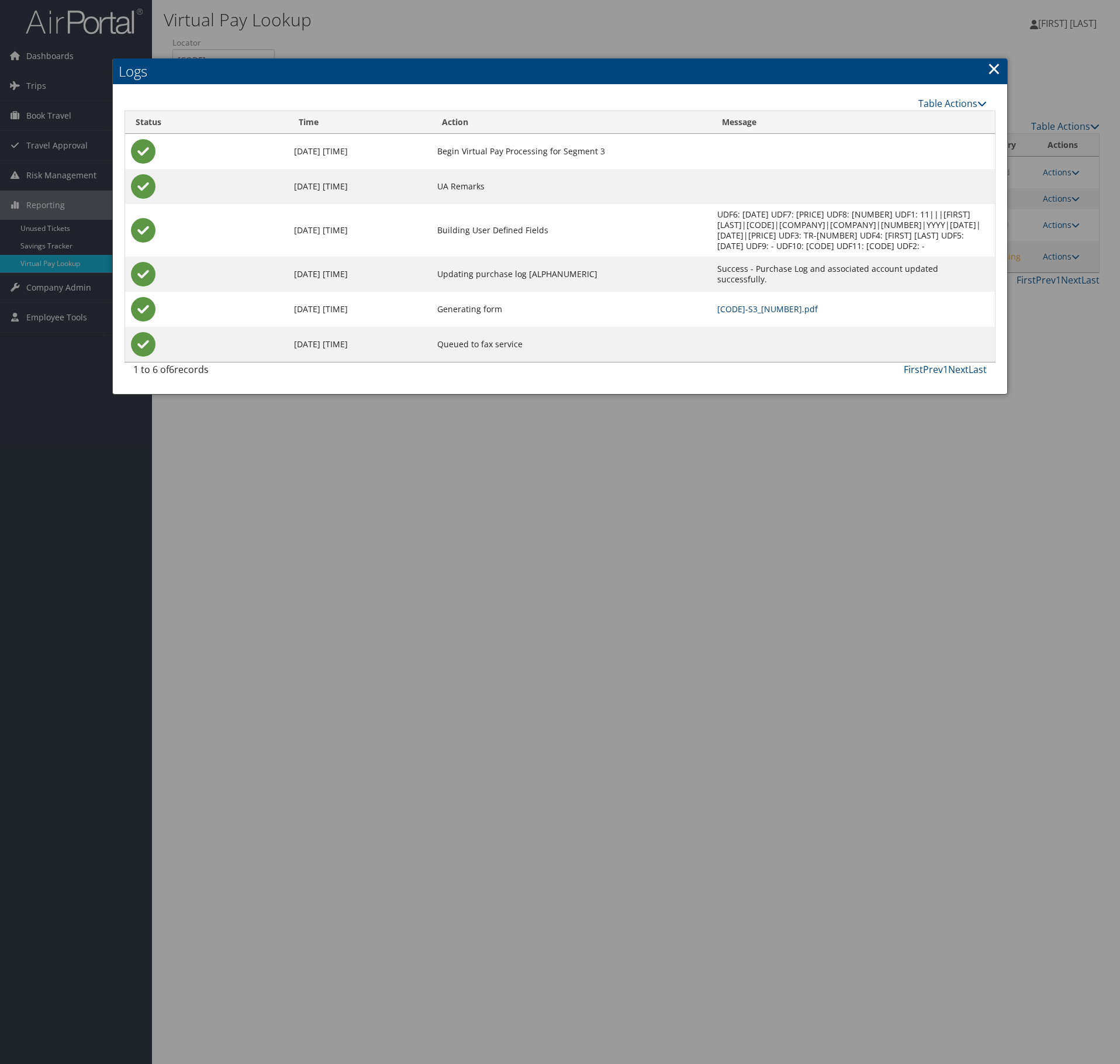 click on "[CODE]-S3_[NUMBER].pdf" at bounding box center (768, 309) 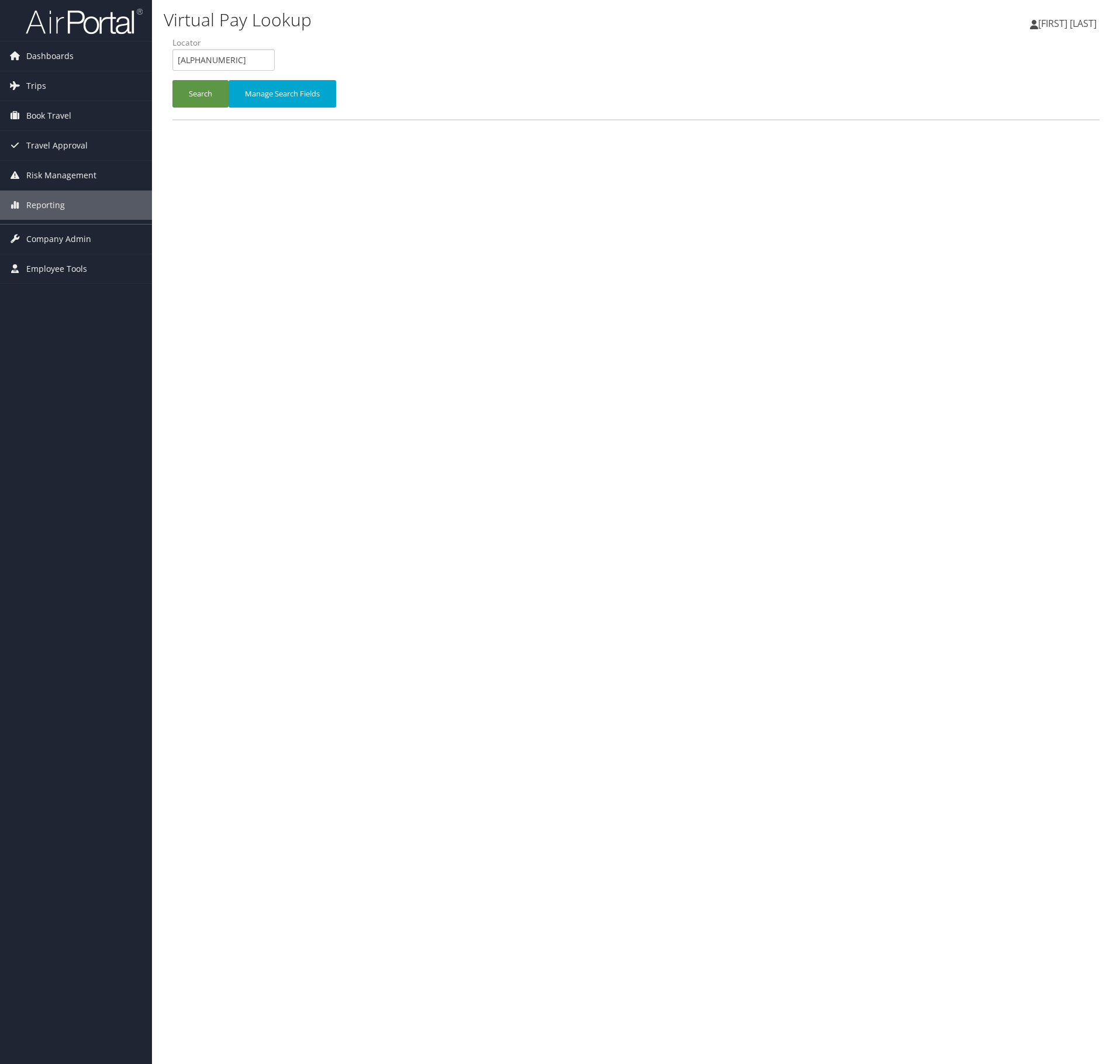 scroll, scrollTop: 0, scrollLeft: 0, axis: both 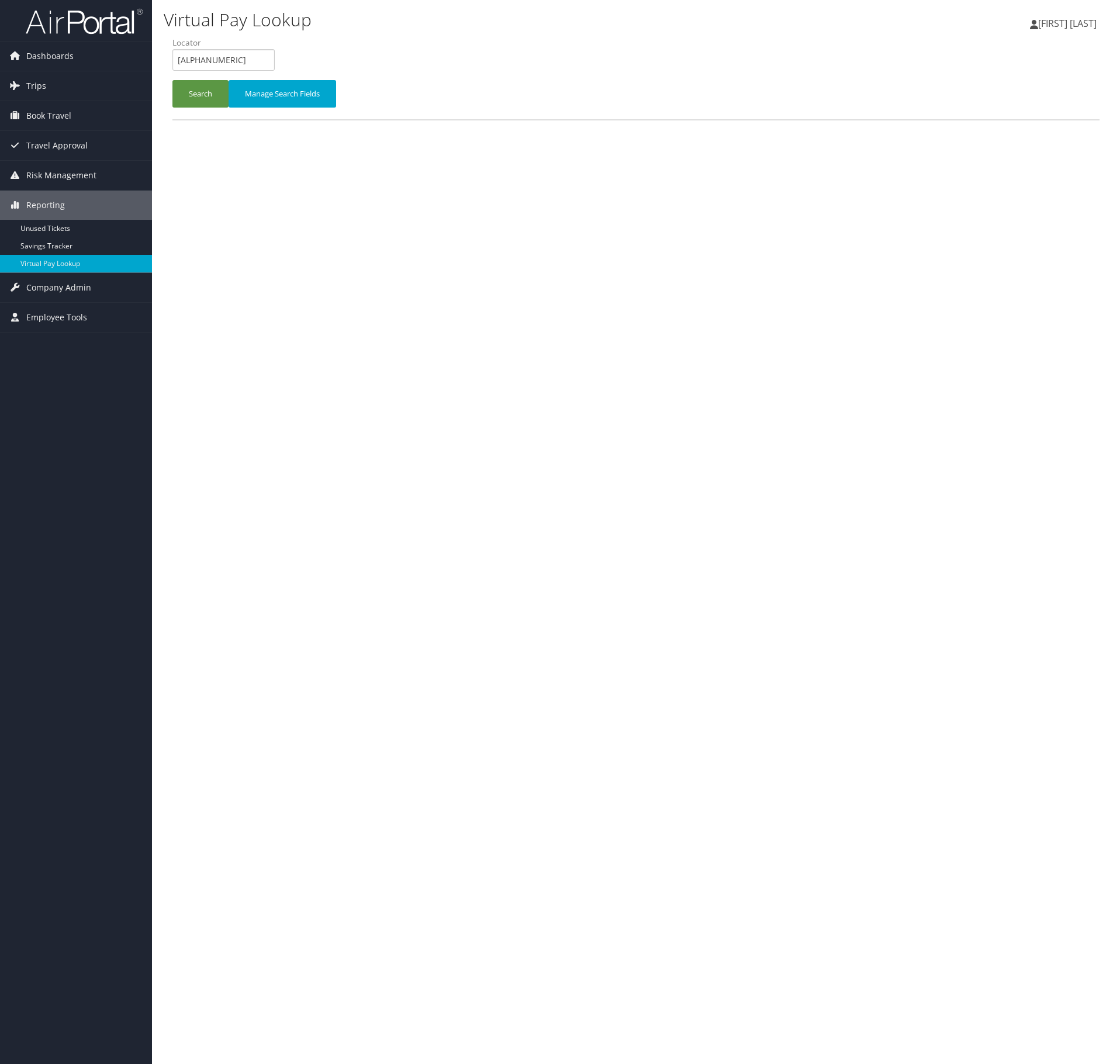 click on "Locator GQMKEO" at bounding box center (228, 58) 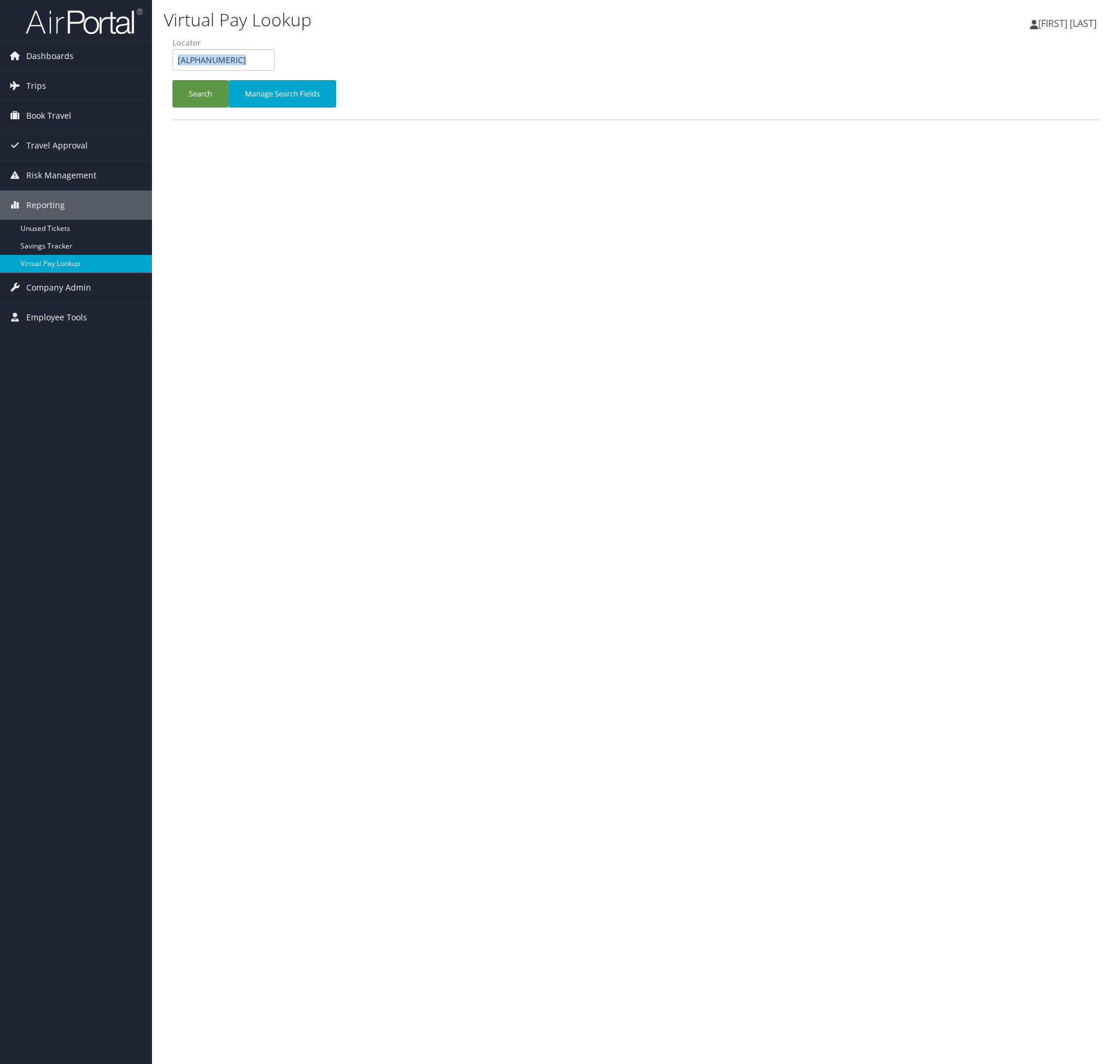 click on "Locator GQMKEO" at bounding box center [228, 58] 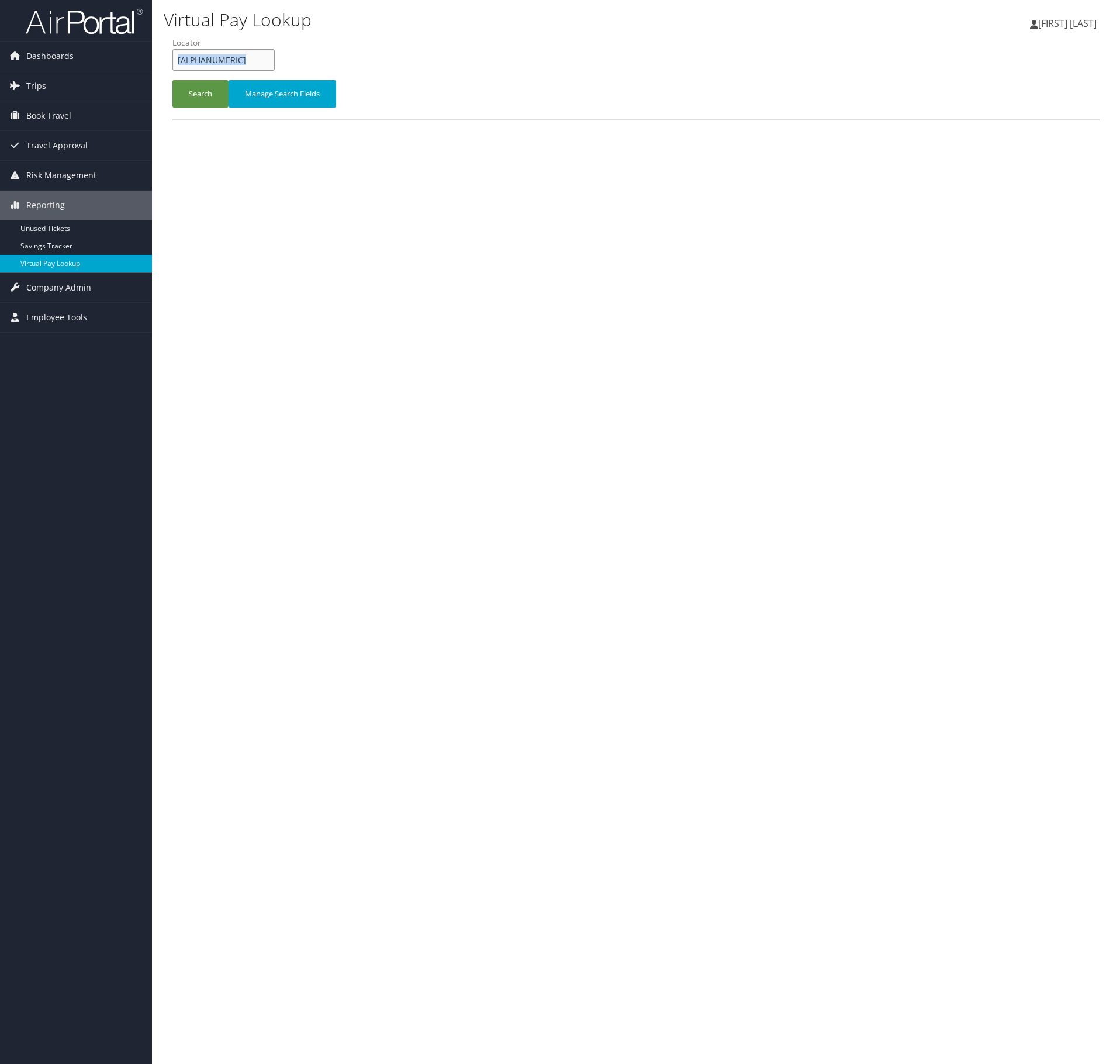 click on "[CODE]" at bounding box center [223, 60] 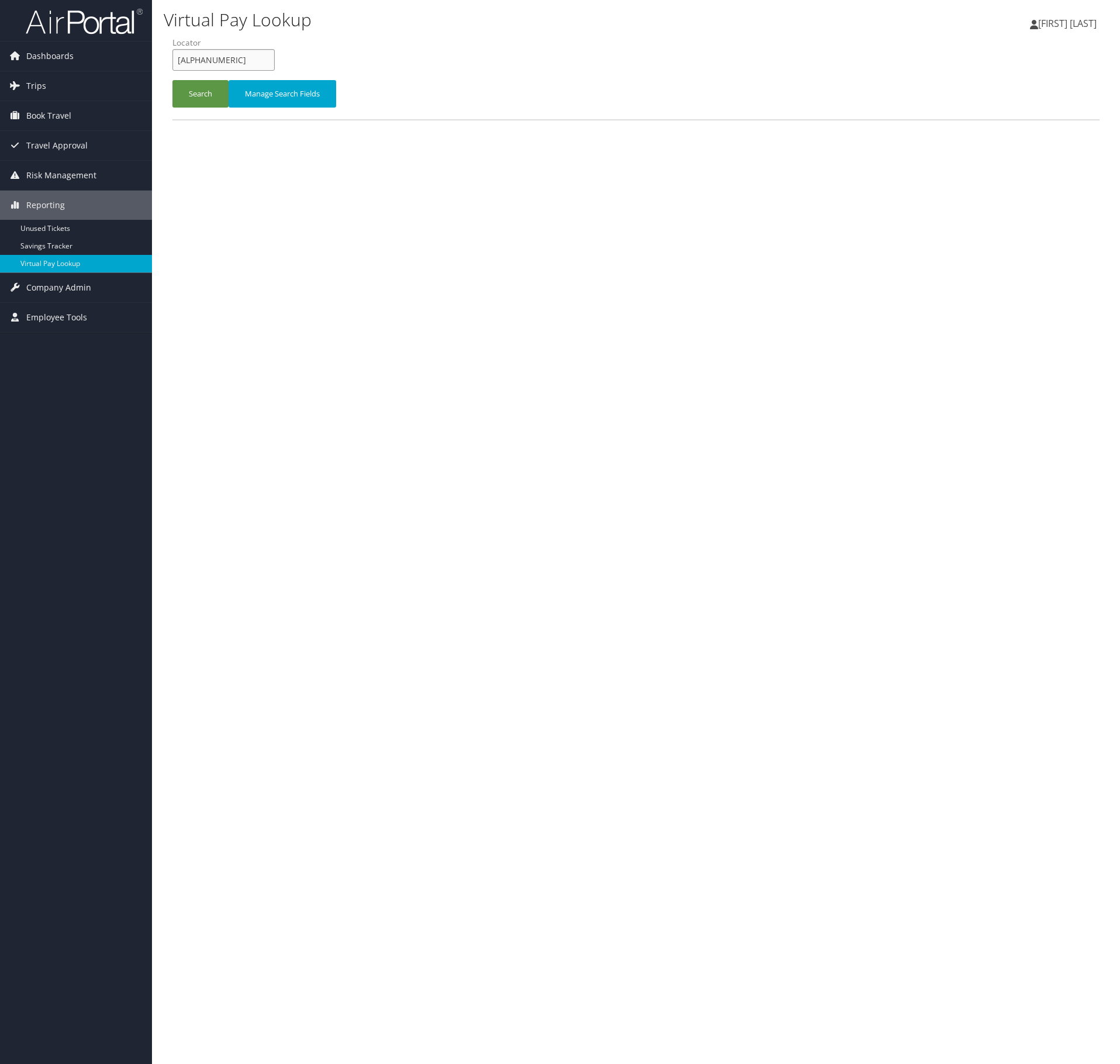 click on "[CODE]" at bounding box center [223, 60] 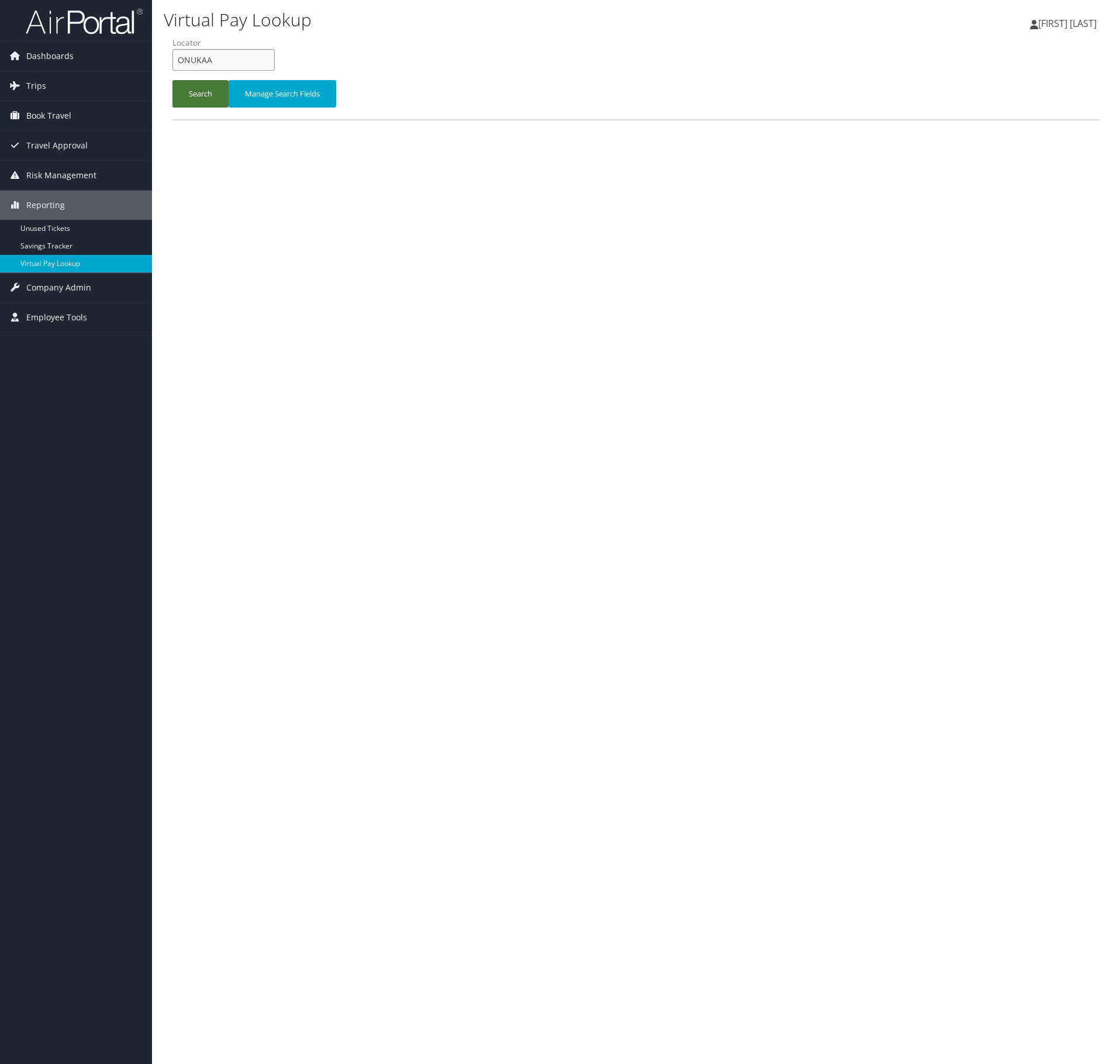 type on "ONUKAA" 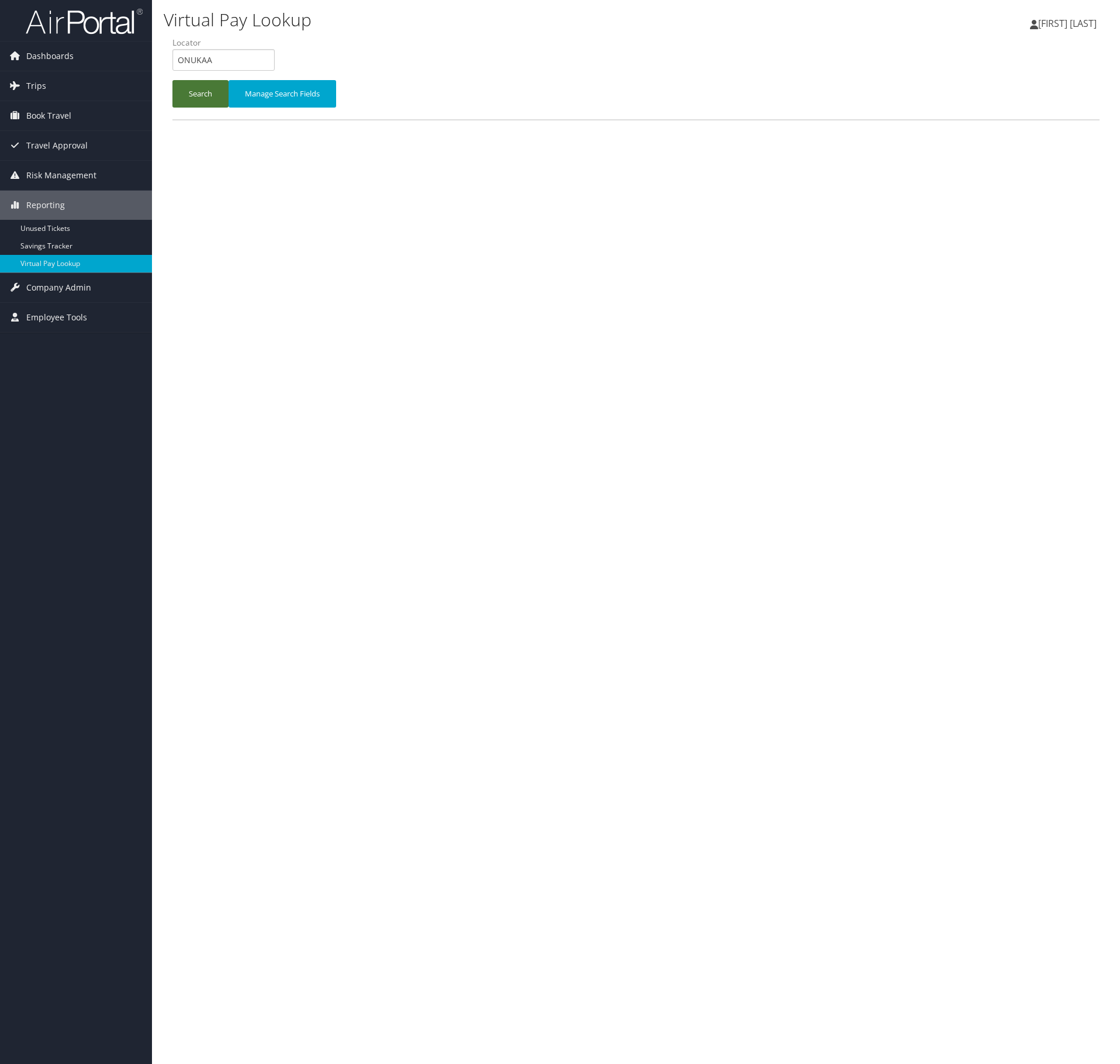 click on "Search" at bounding box center (201, 94) 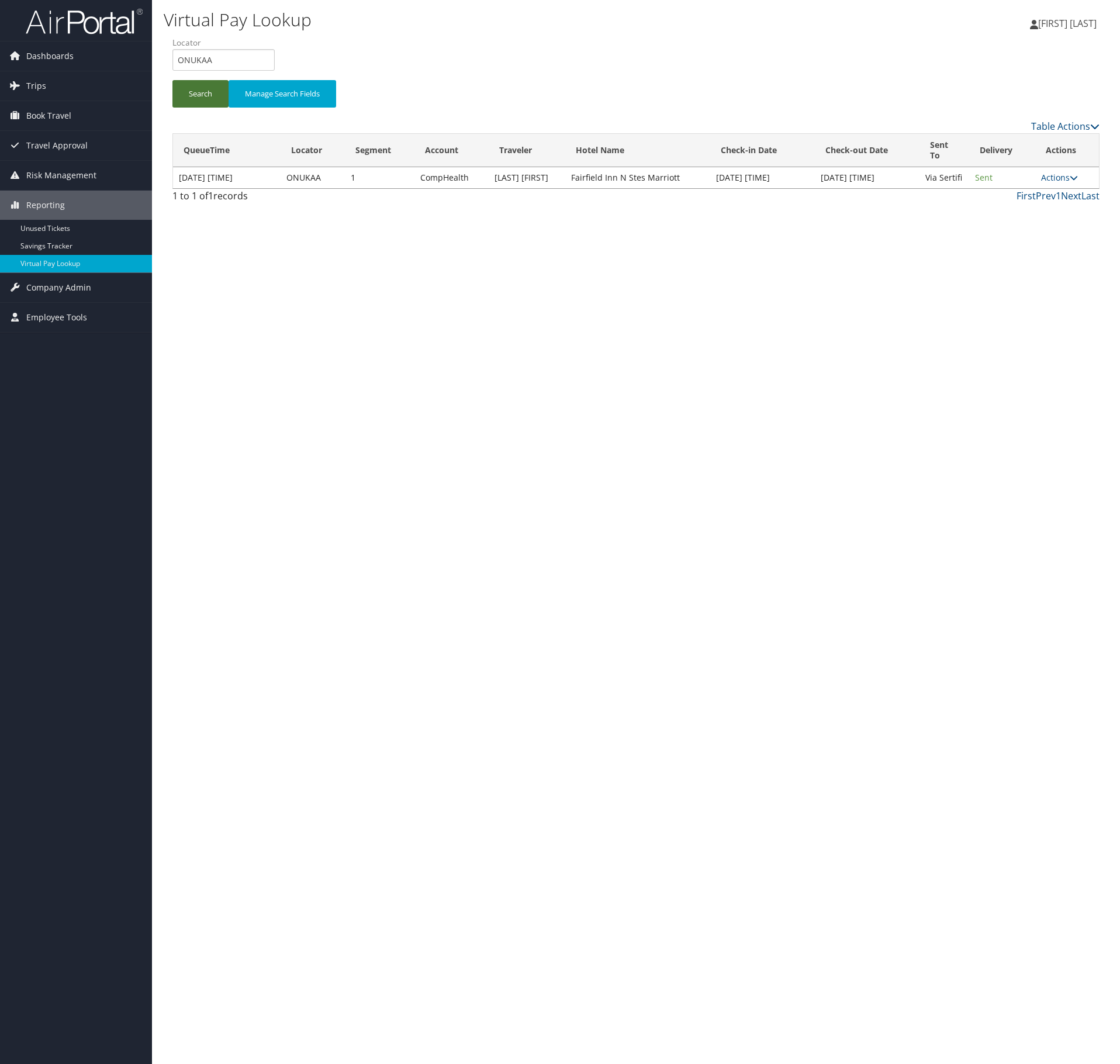 type 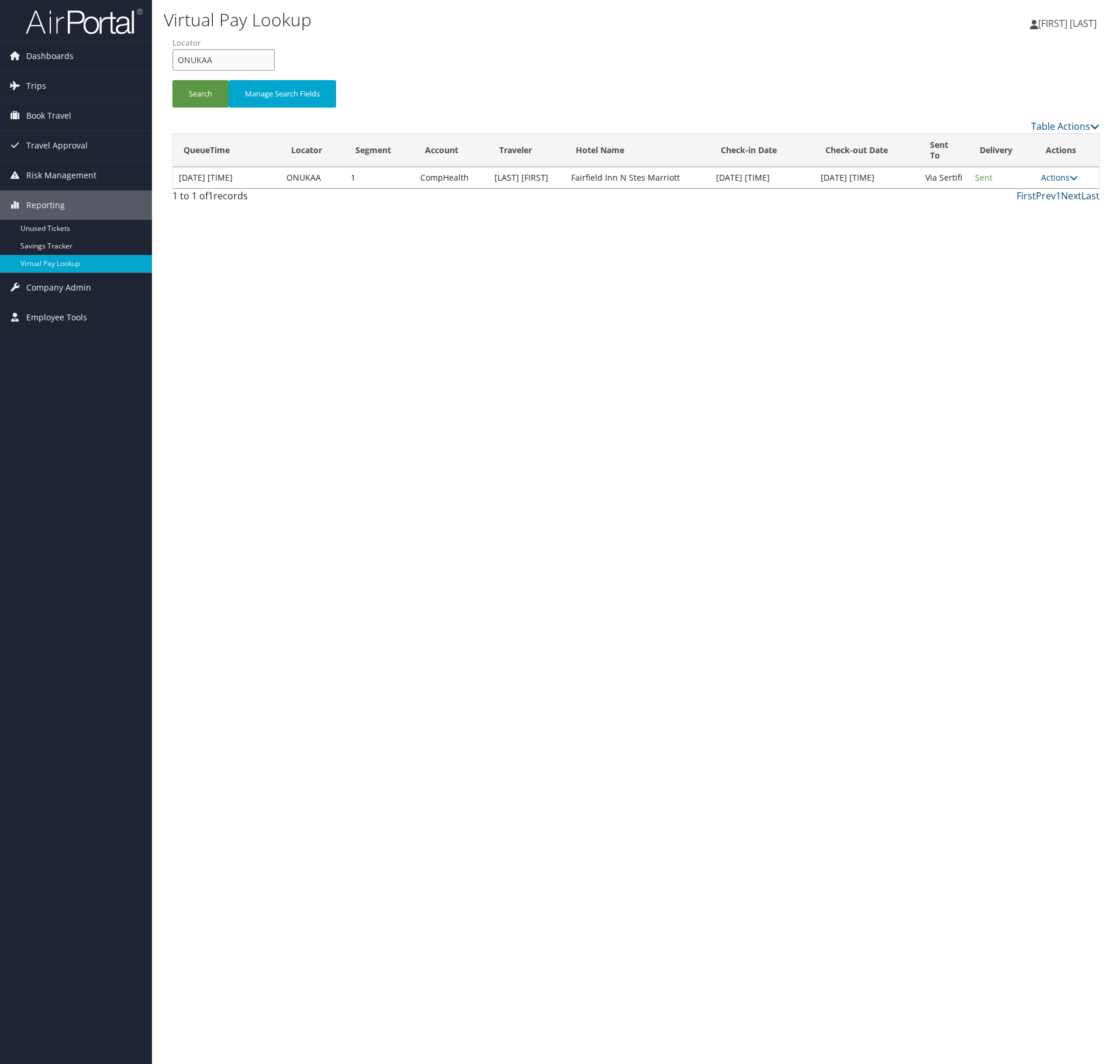 click on "ONUKAA" at bounding box center (223, 60) 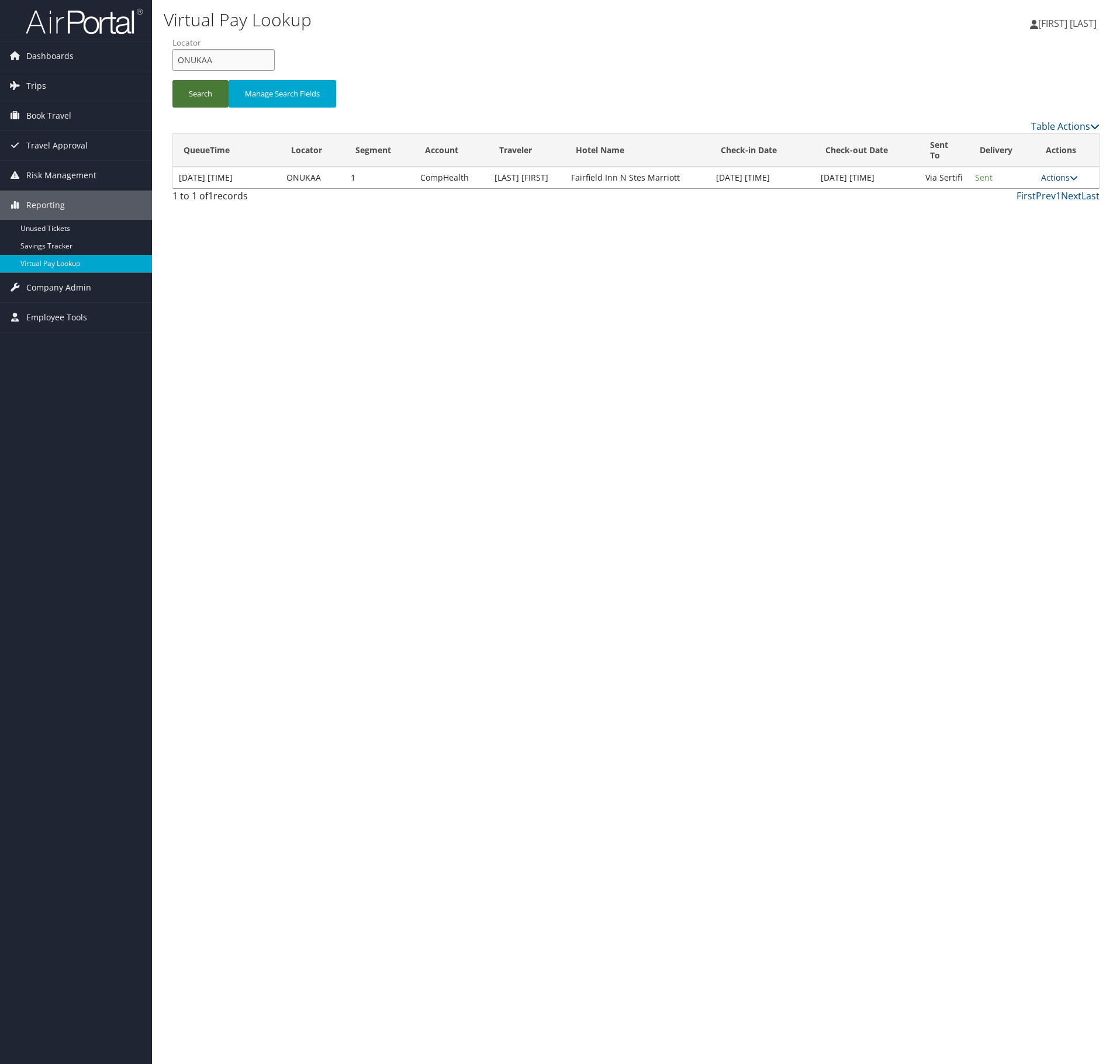 paste on "JMOPUS" 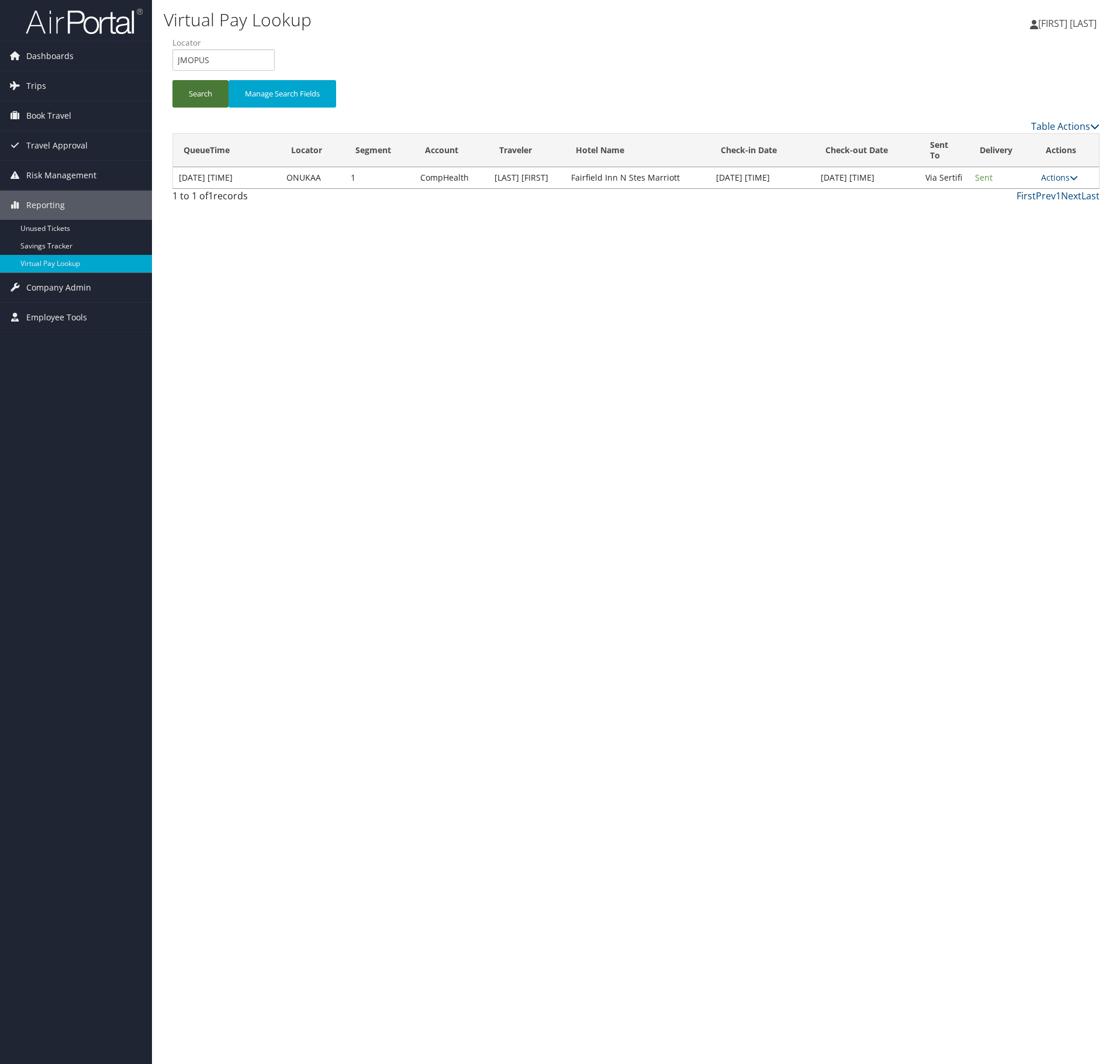 drag, startPoint x: 208, startPoint y: 88, endPoint x: 223, endPoint y: 99, distance: 18.60108 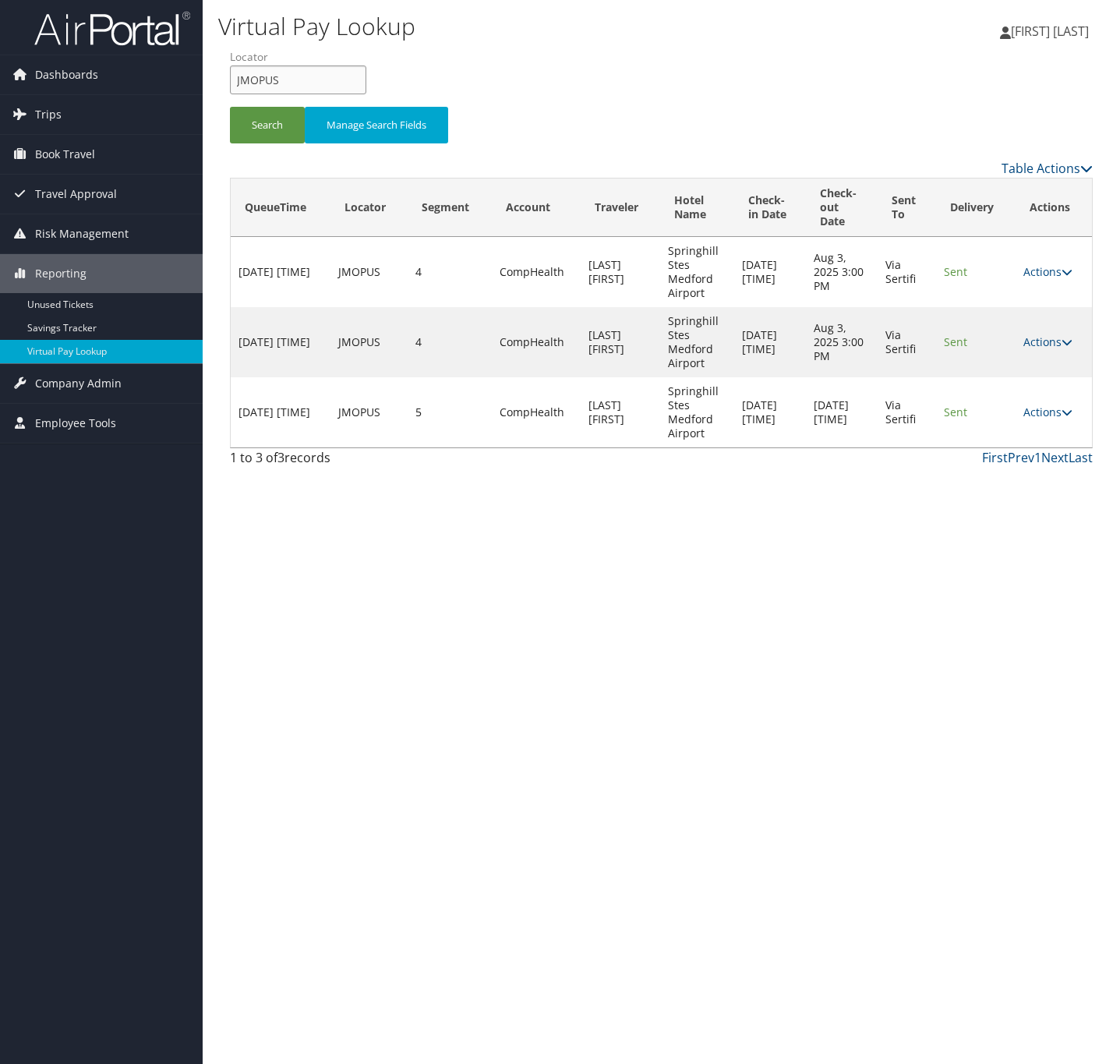 click on "JMOPUS" at bounding box center [298, 80] 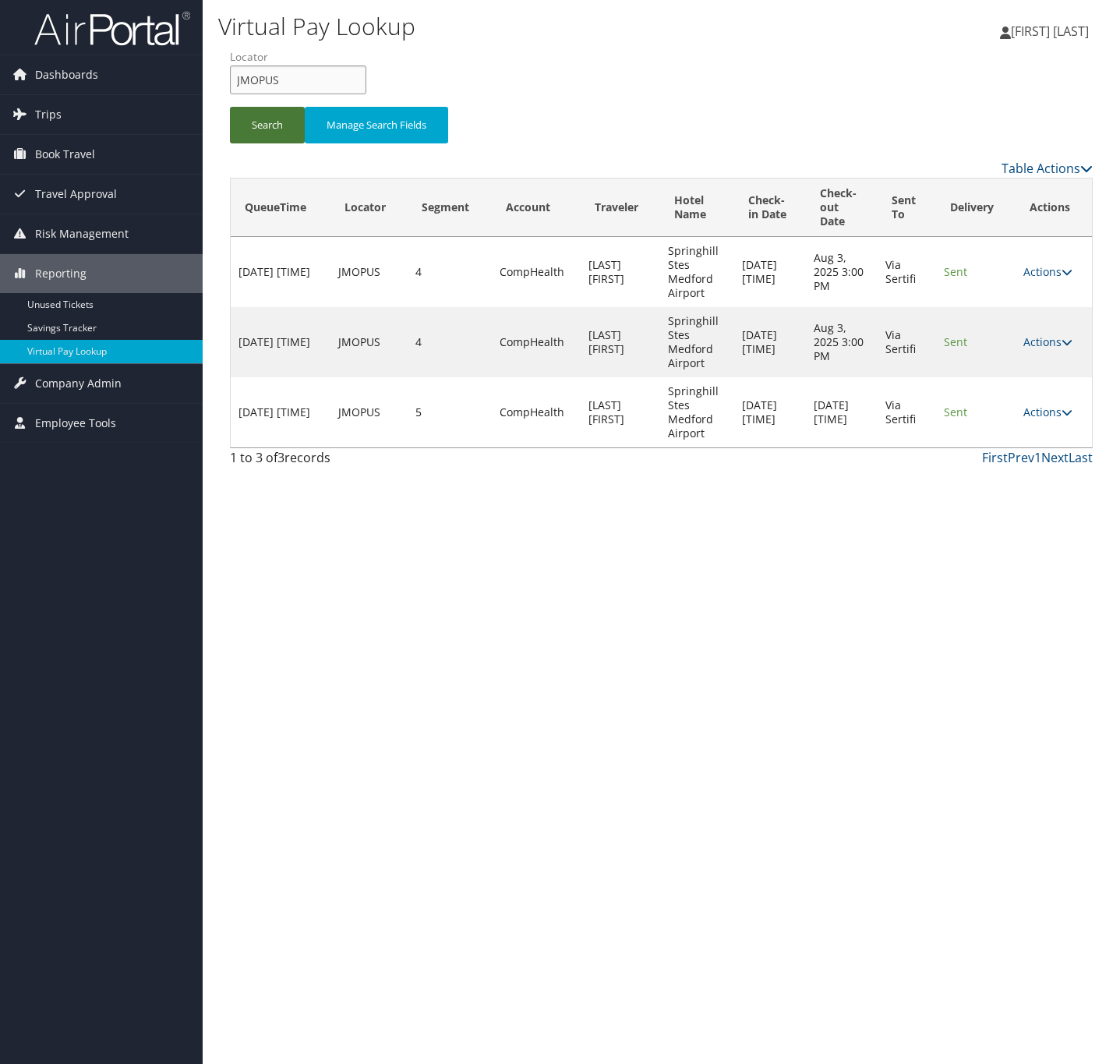 paste on "TR-747962" 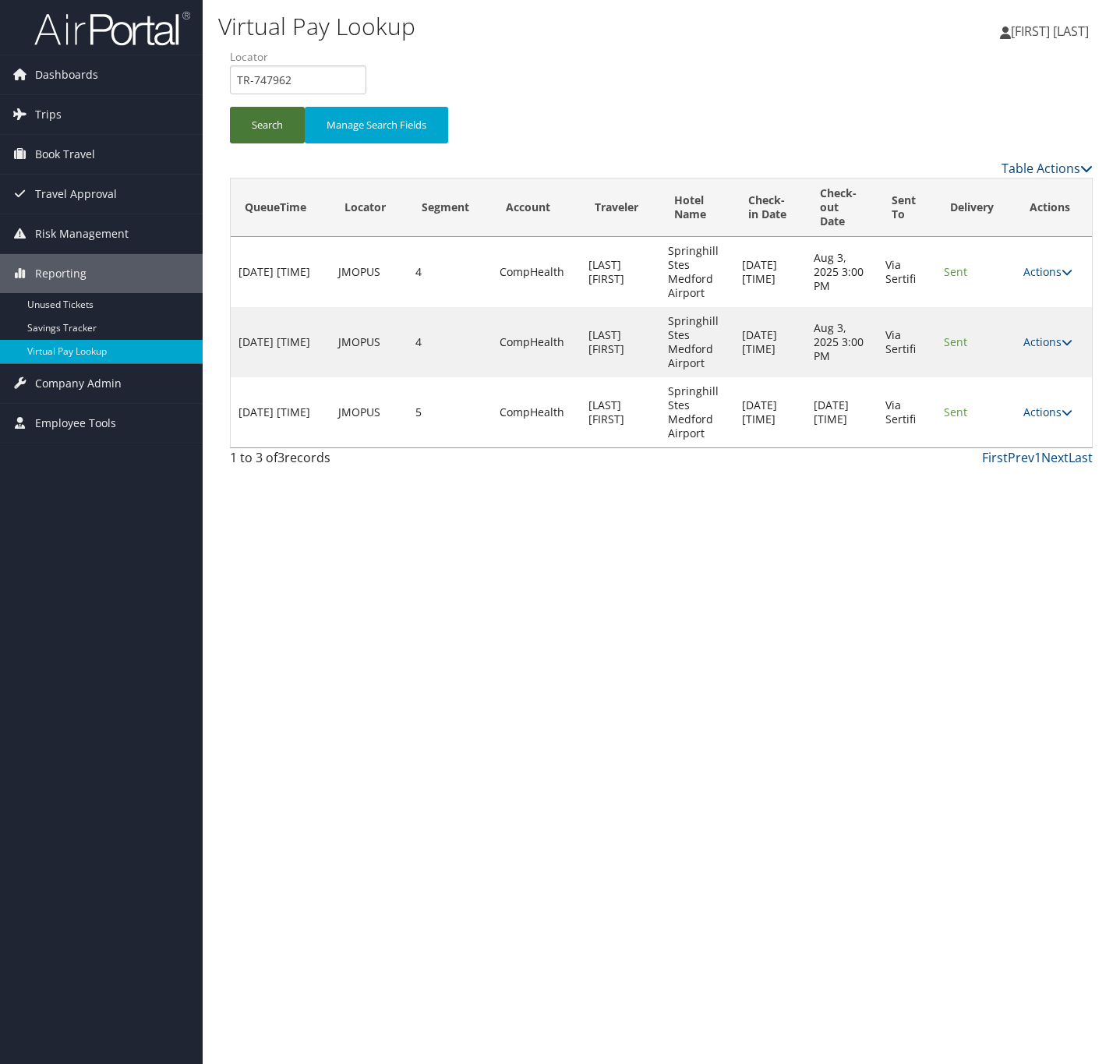 click on "Search" at bounding box center [267, 125] 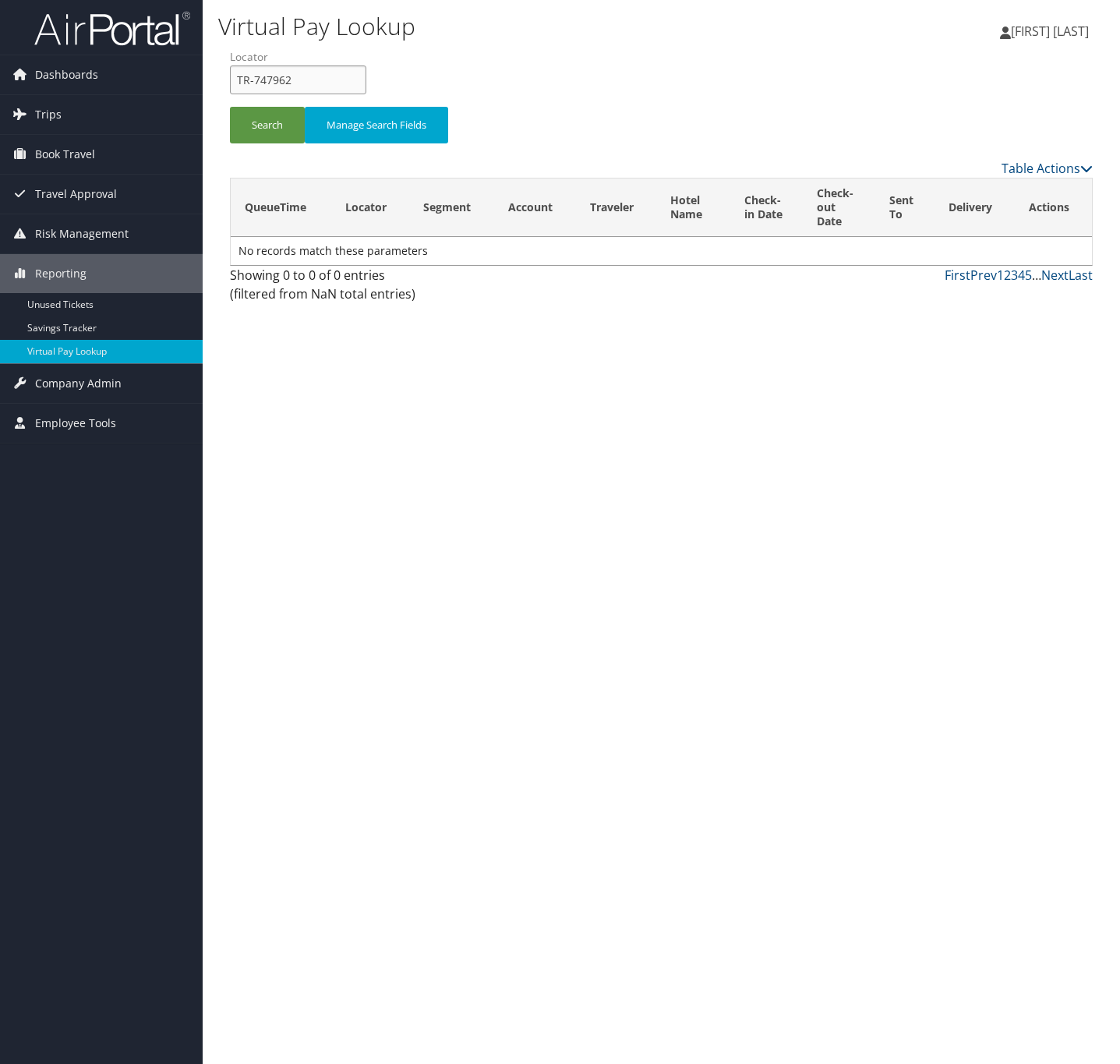 click on "TR-747962" at bounding box center [298, 80] 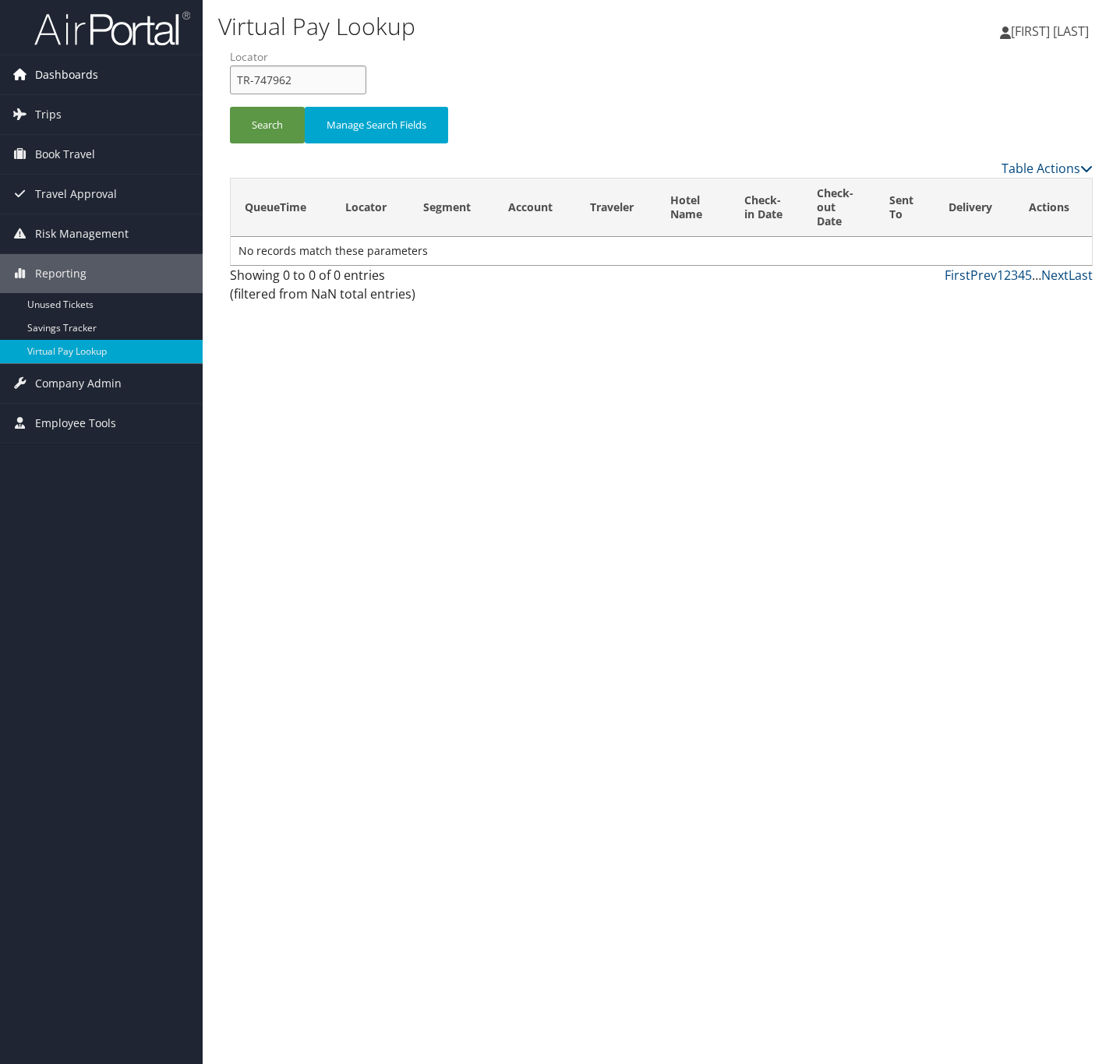 drag, startPoint x: 354, startPoint y: 76, endPoint x: 122, endPoint y: 66, distance: 232.21542 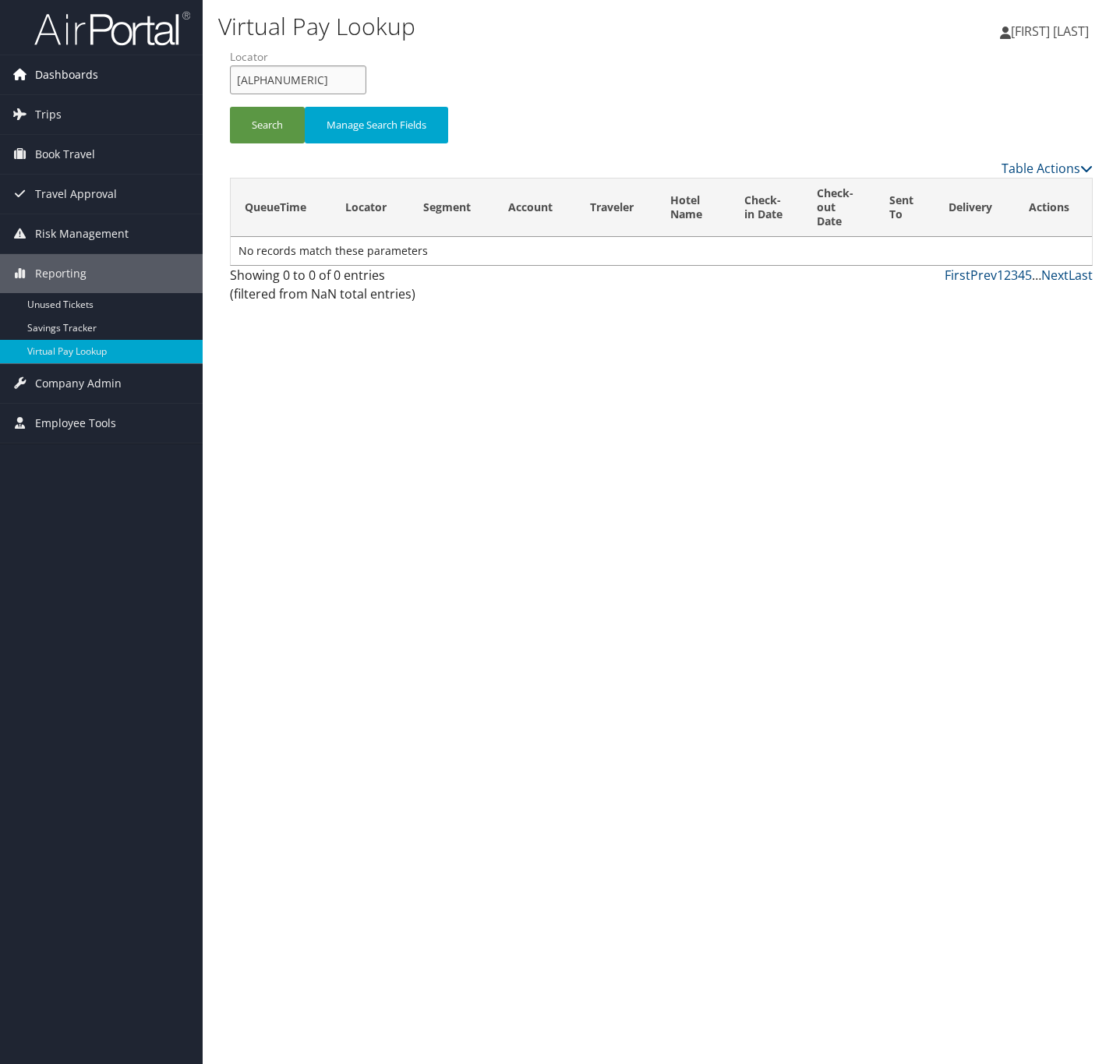 click on "Search" at bounding box center (267, 125) 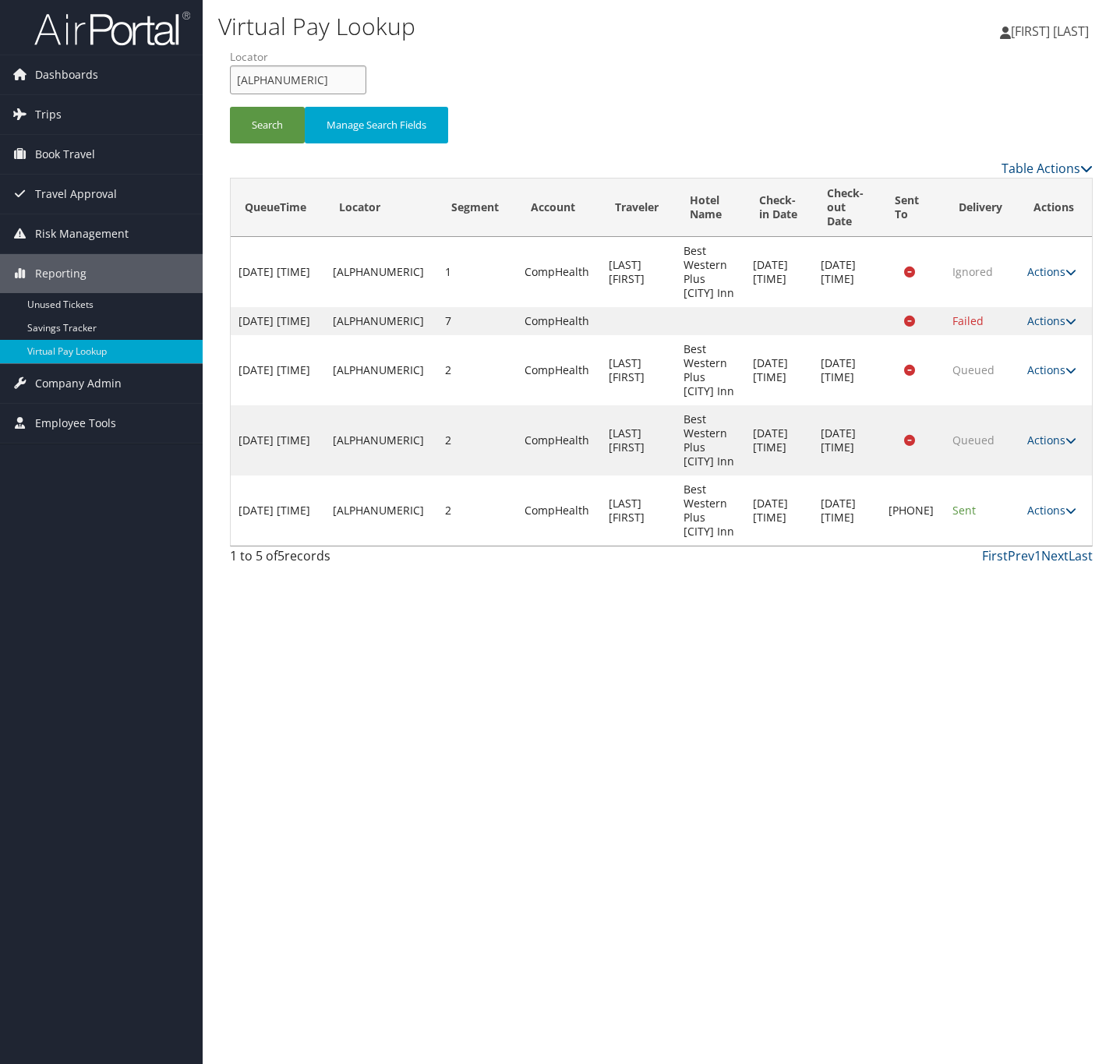 click on "QJYEHS" at bounding box center [298, 80] 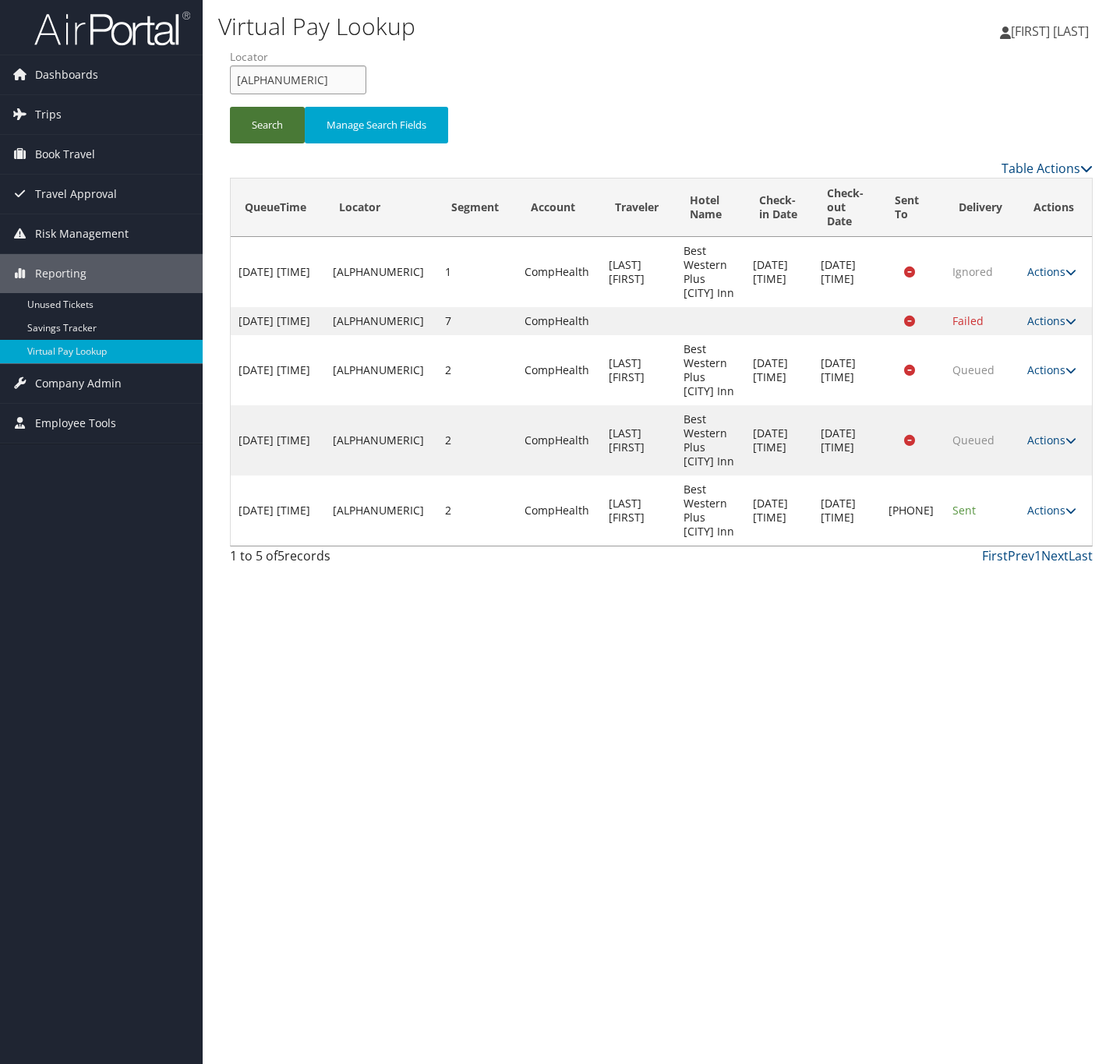 paste on "CYNYHB" 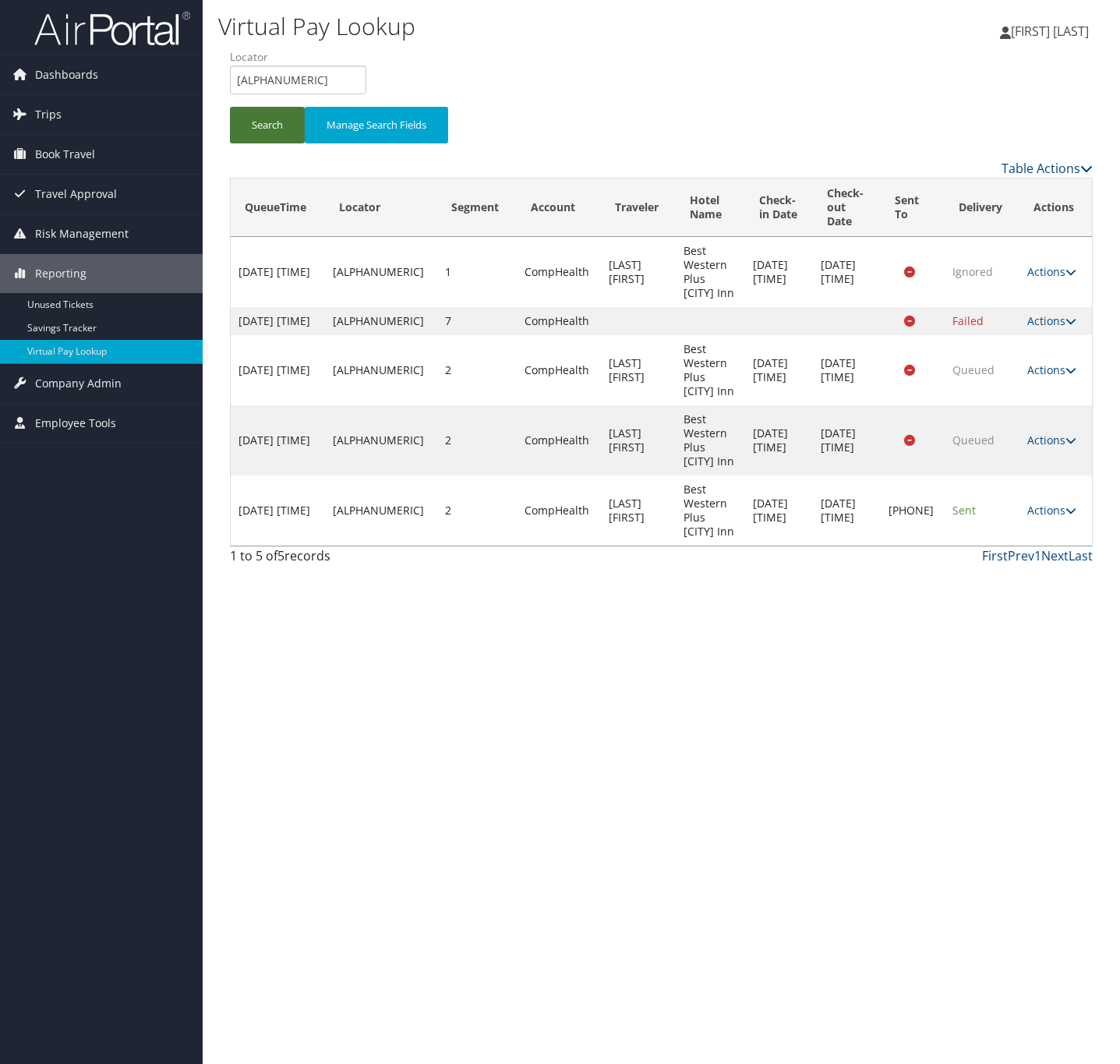 click on "Search" at bounding box center (267, 125) 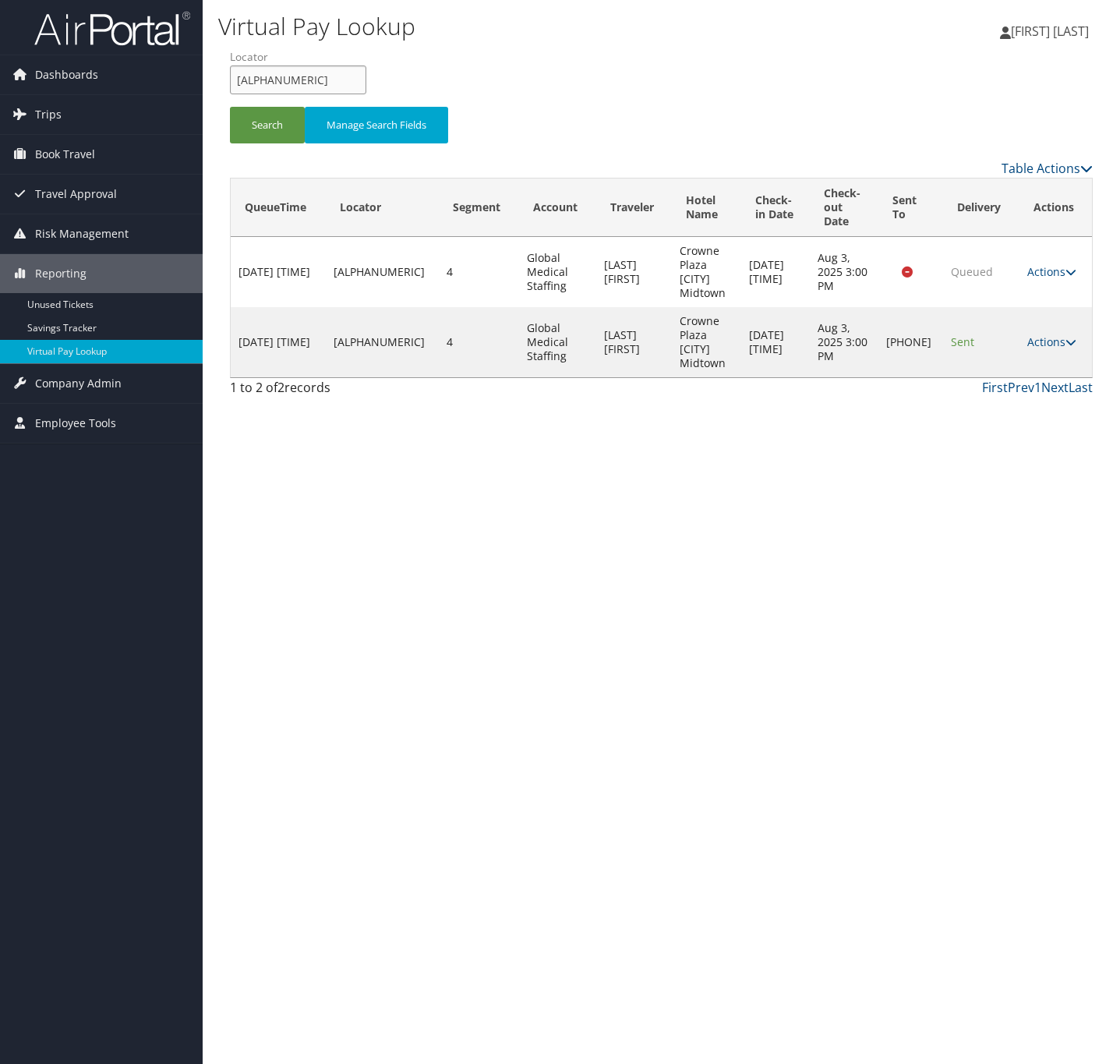 click on "CYNYHB" at bounding box center [298, 80] 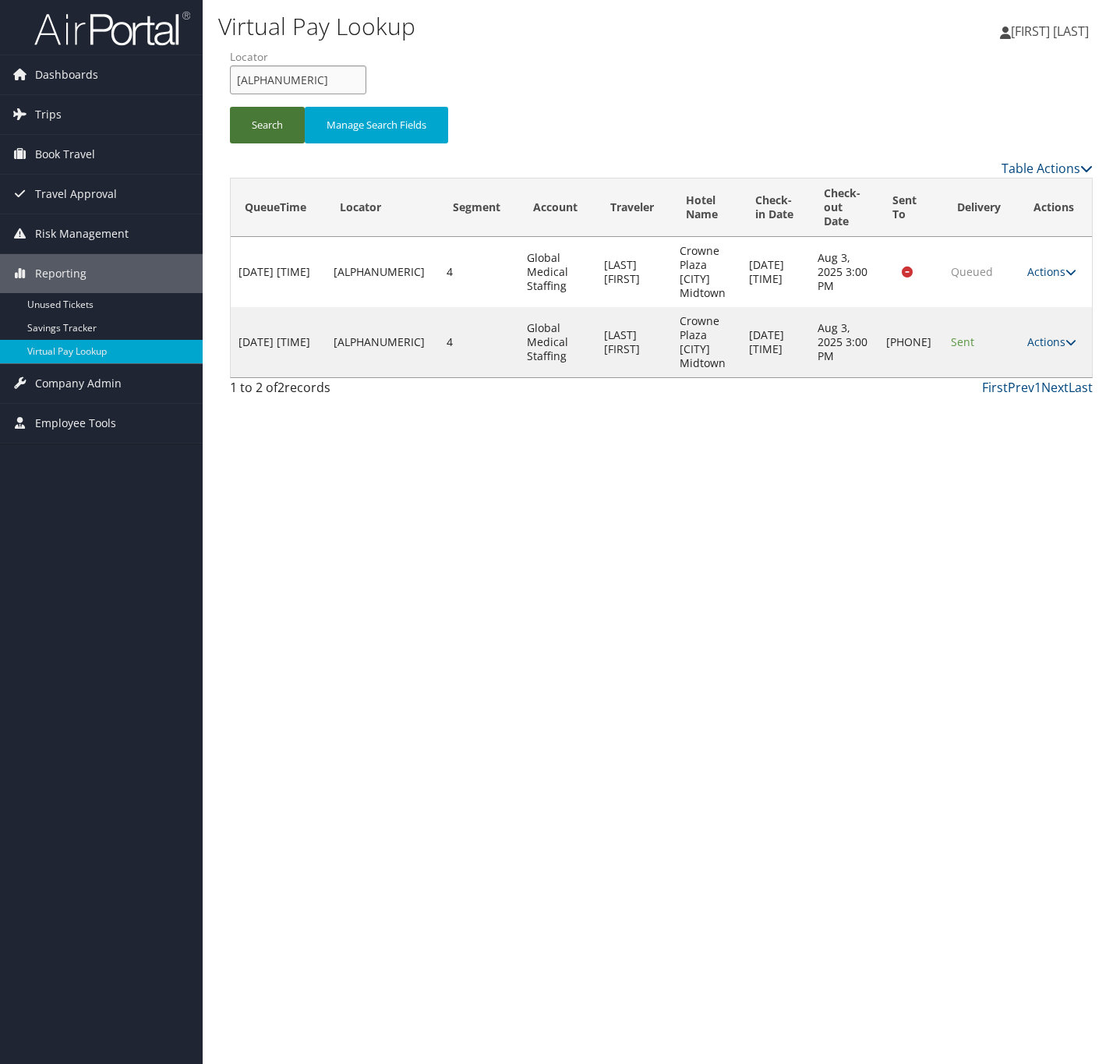 paste on "QZGRKI" 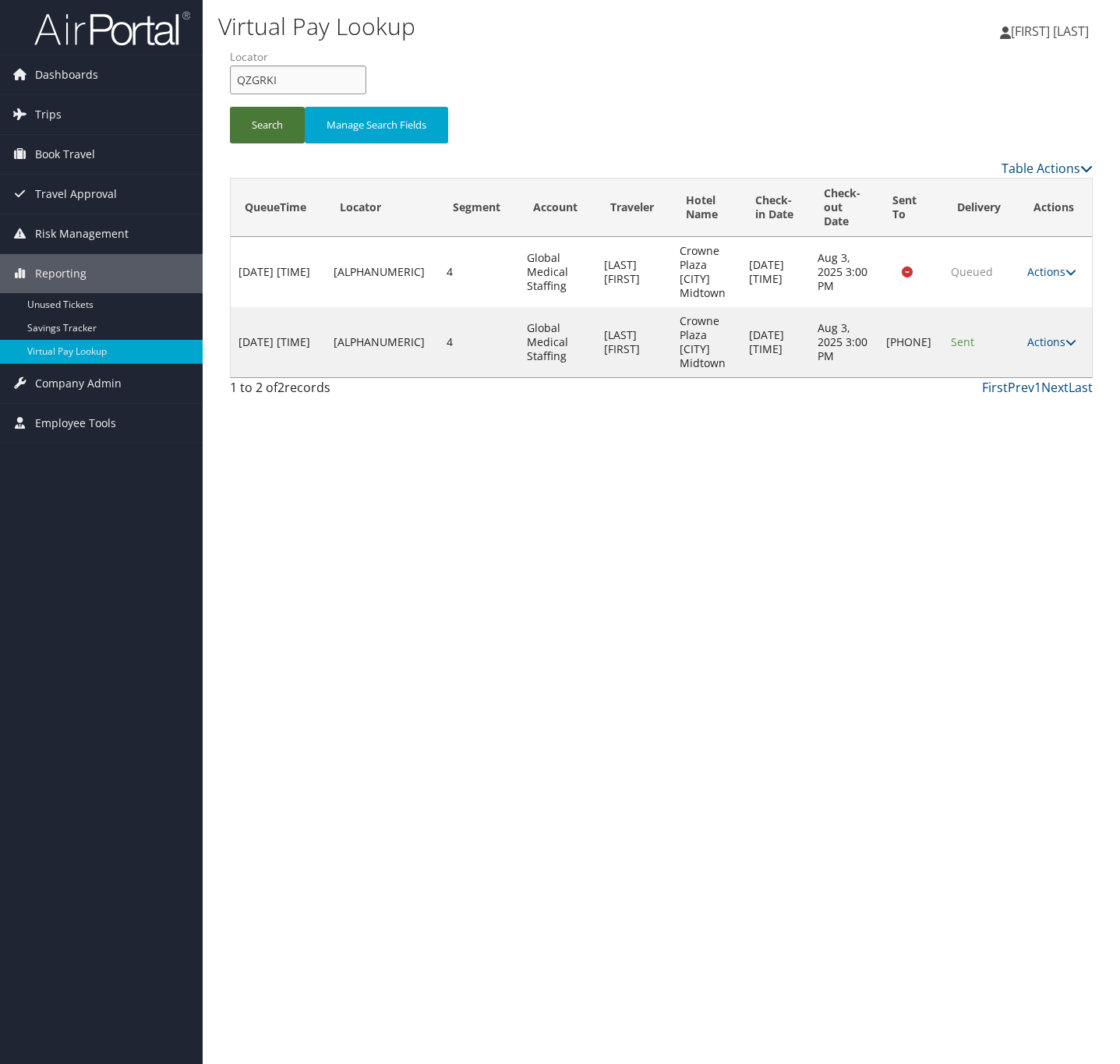 type on "QZGRKI" 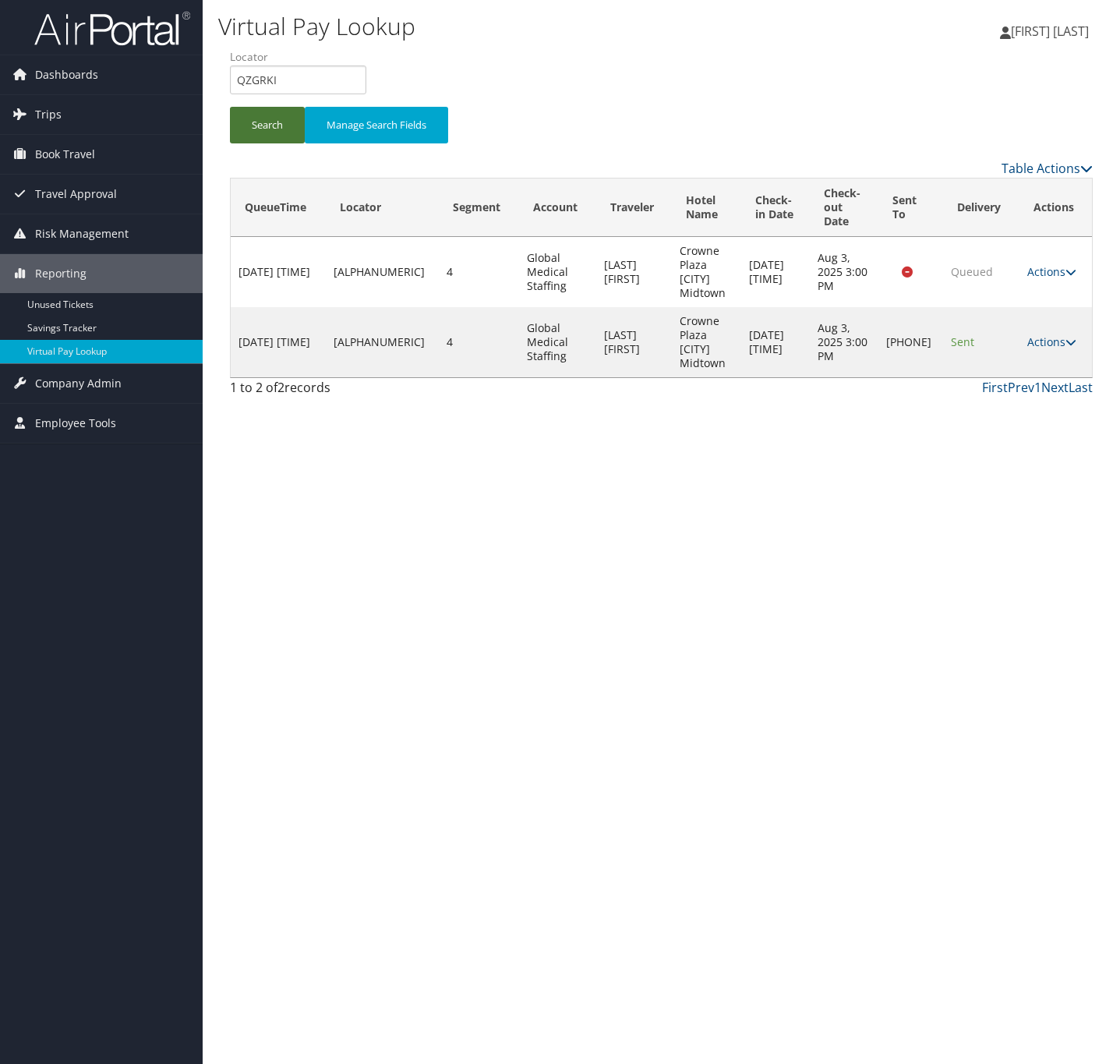 click on "Search" at bounding box center (267, 125) 